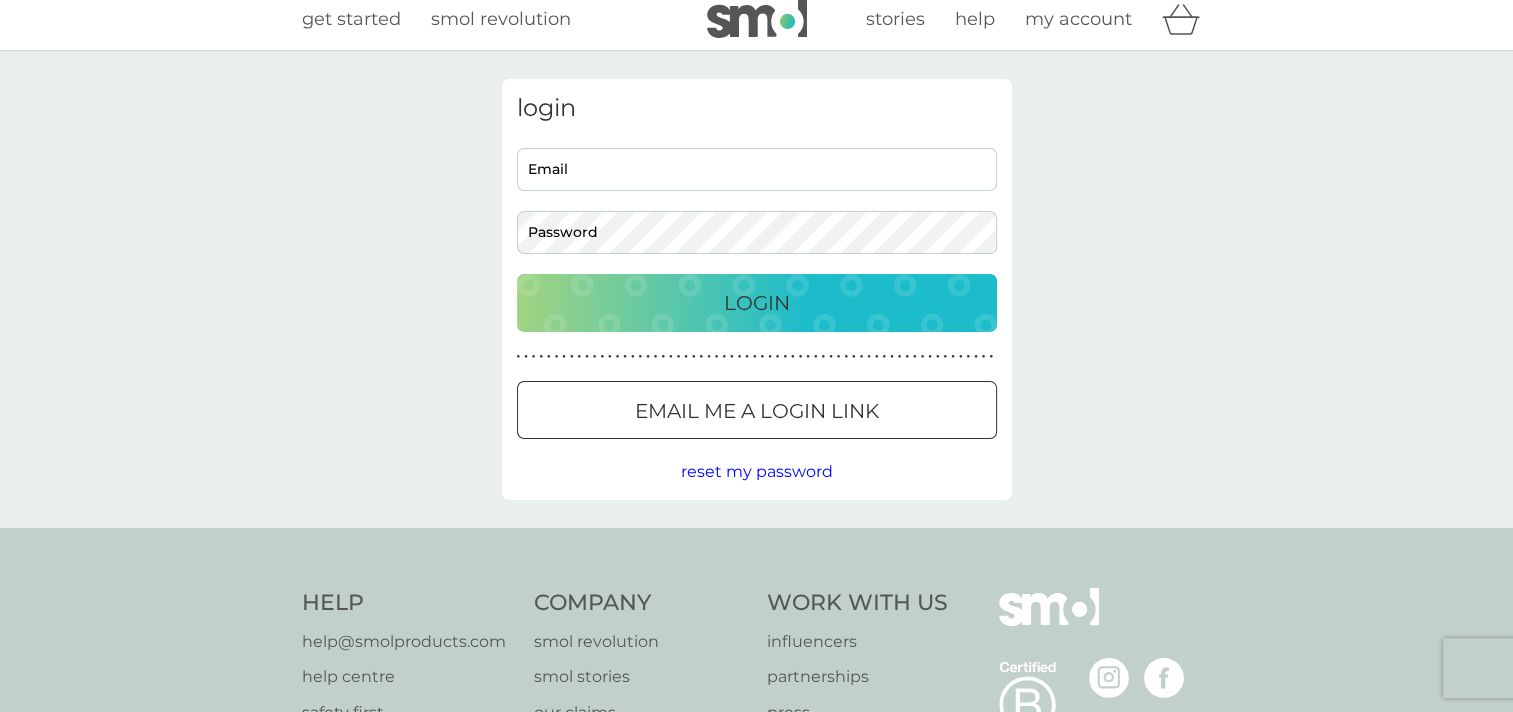 scroll, scrollTop: 24, scrollLeft: 0, axis: vertical 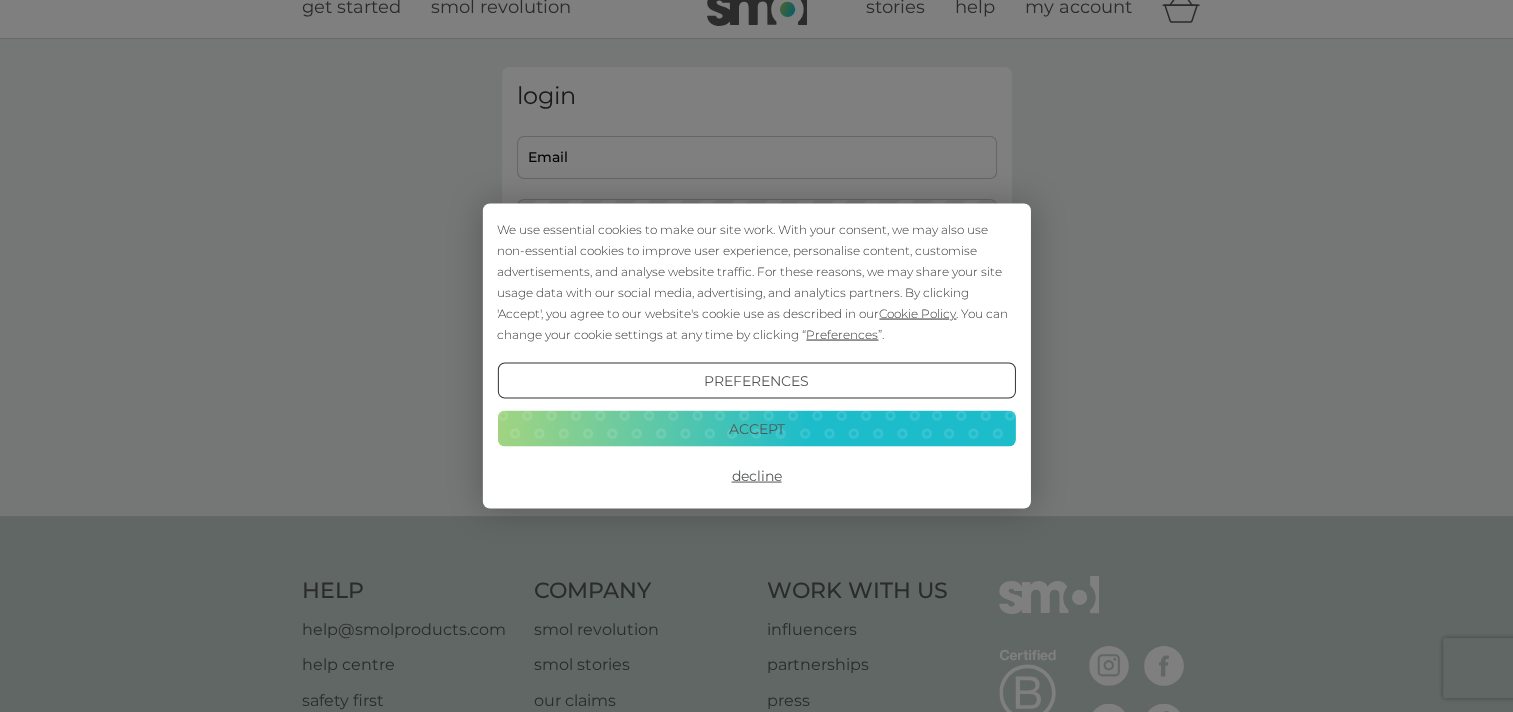 type on "[USERNAME]@[DOMAIN]" 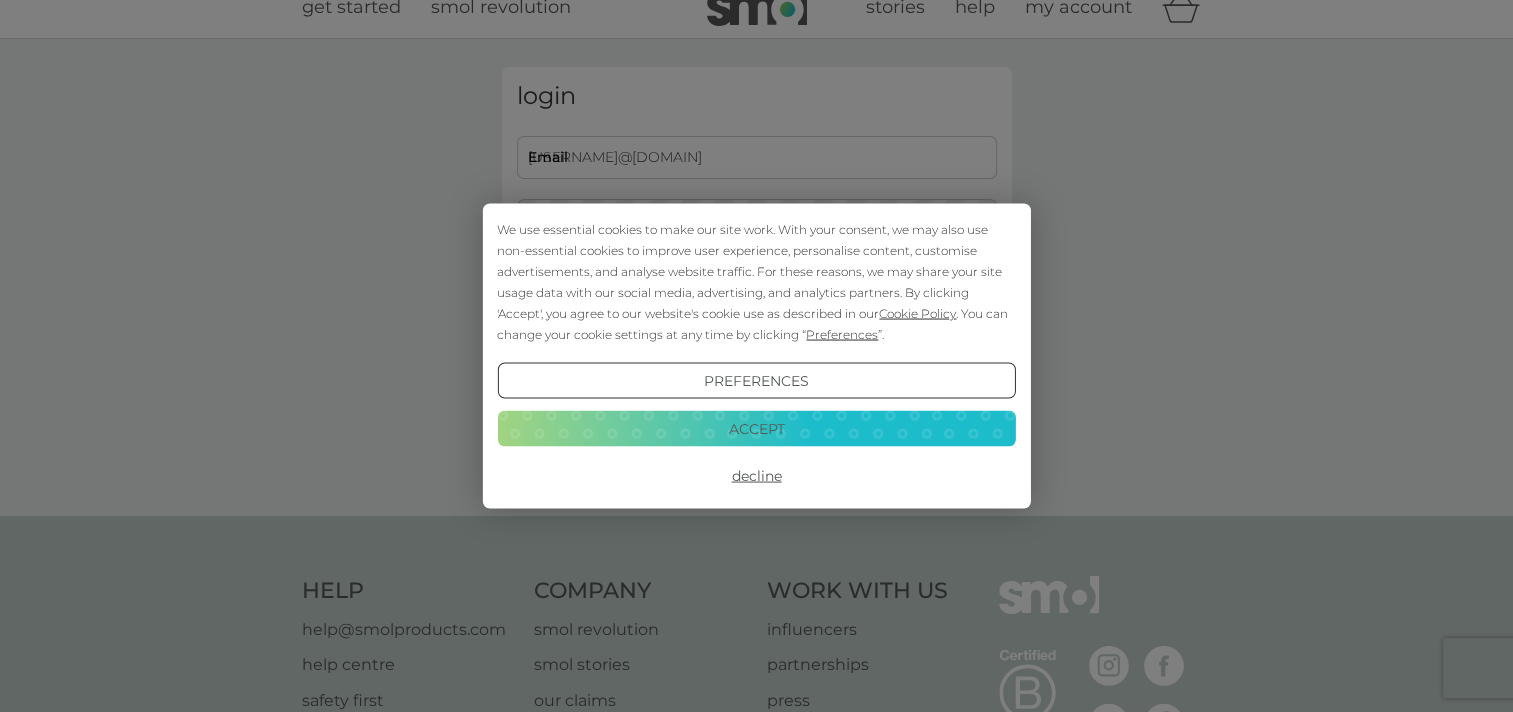 click on "Accept" at bounding box center [756, 428] 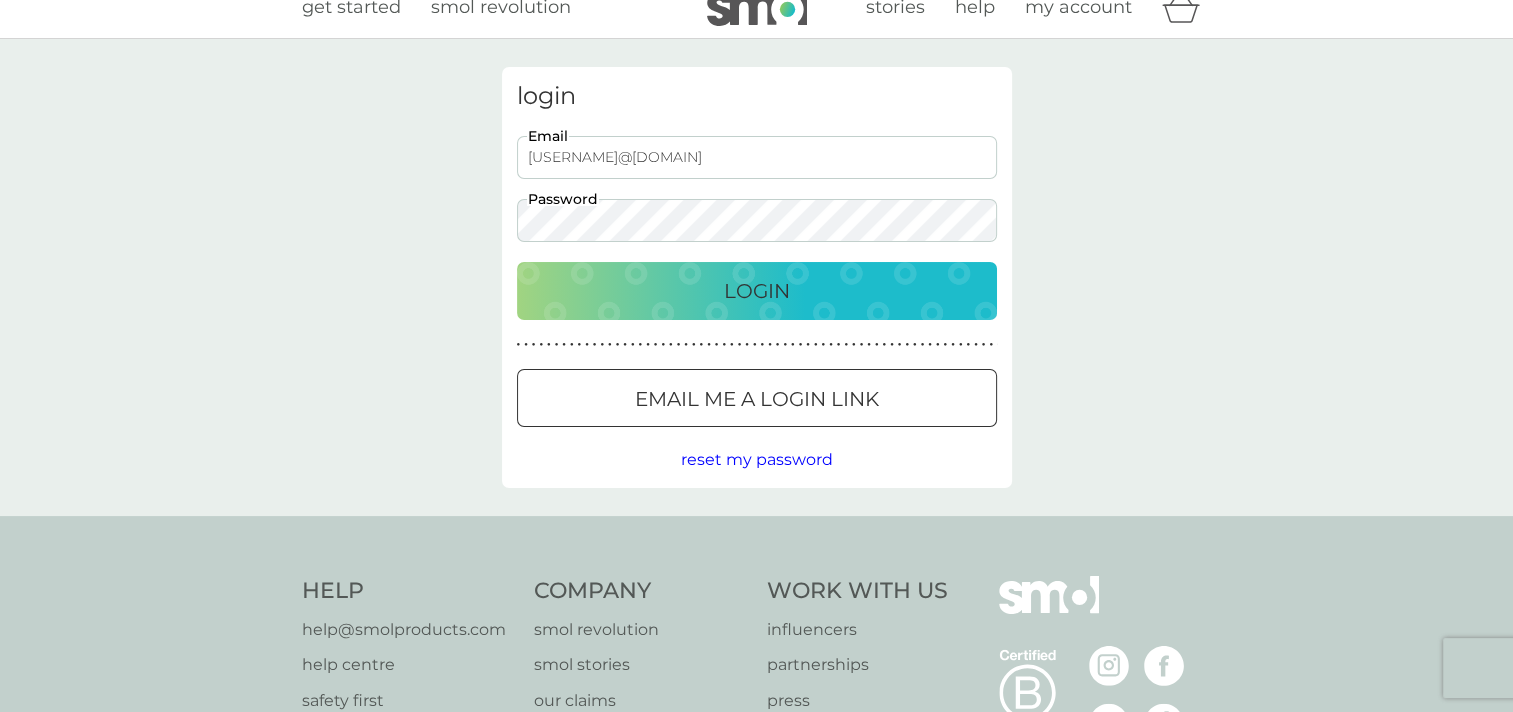 click on "Login" at bounding box center (757, 291) 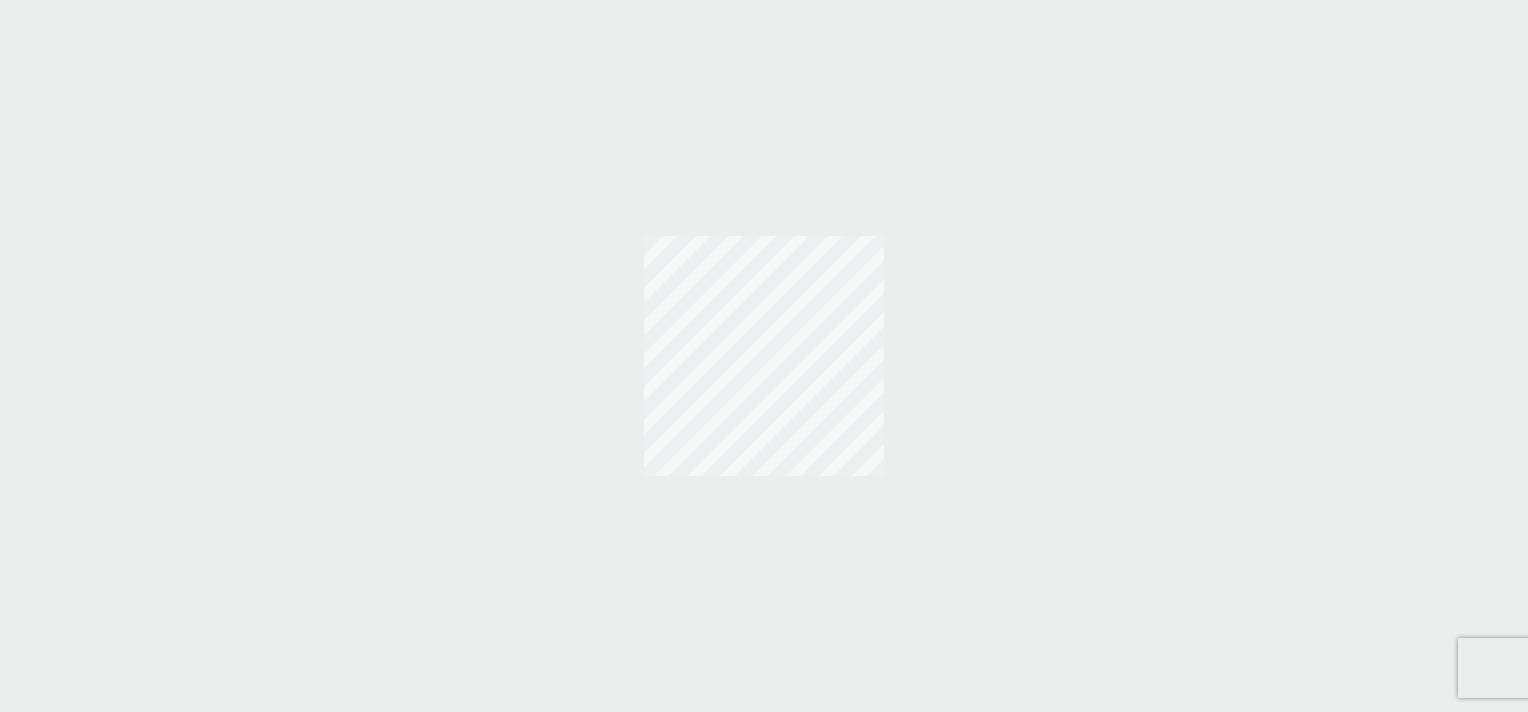 scroll, scrollTop: 0, scrollLeft: 0, axis: both 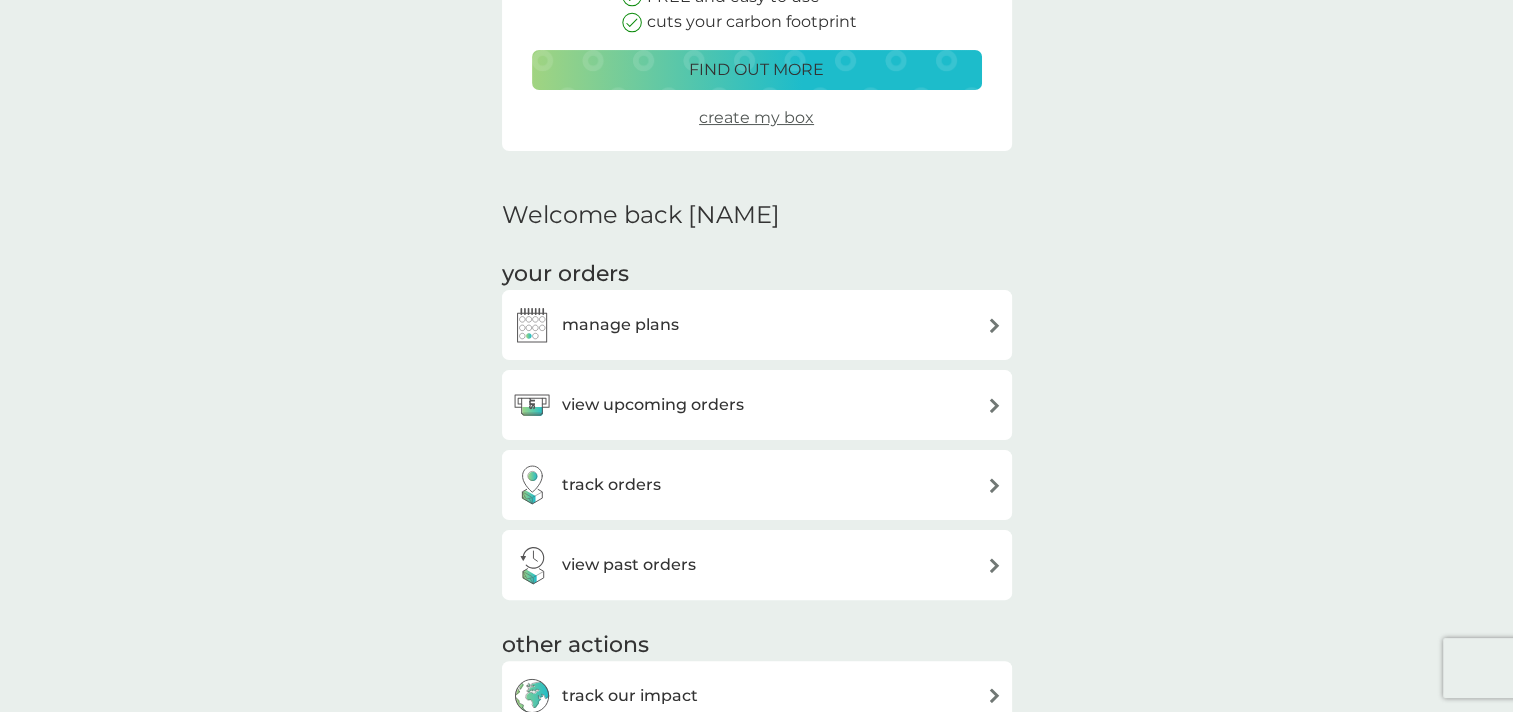 click on "view upcoming orders" at bounding box center [757, 405] 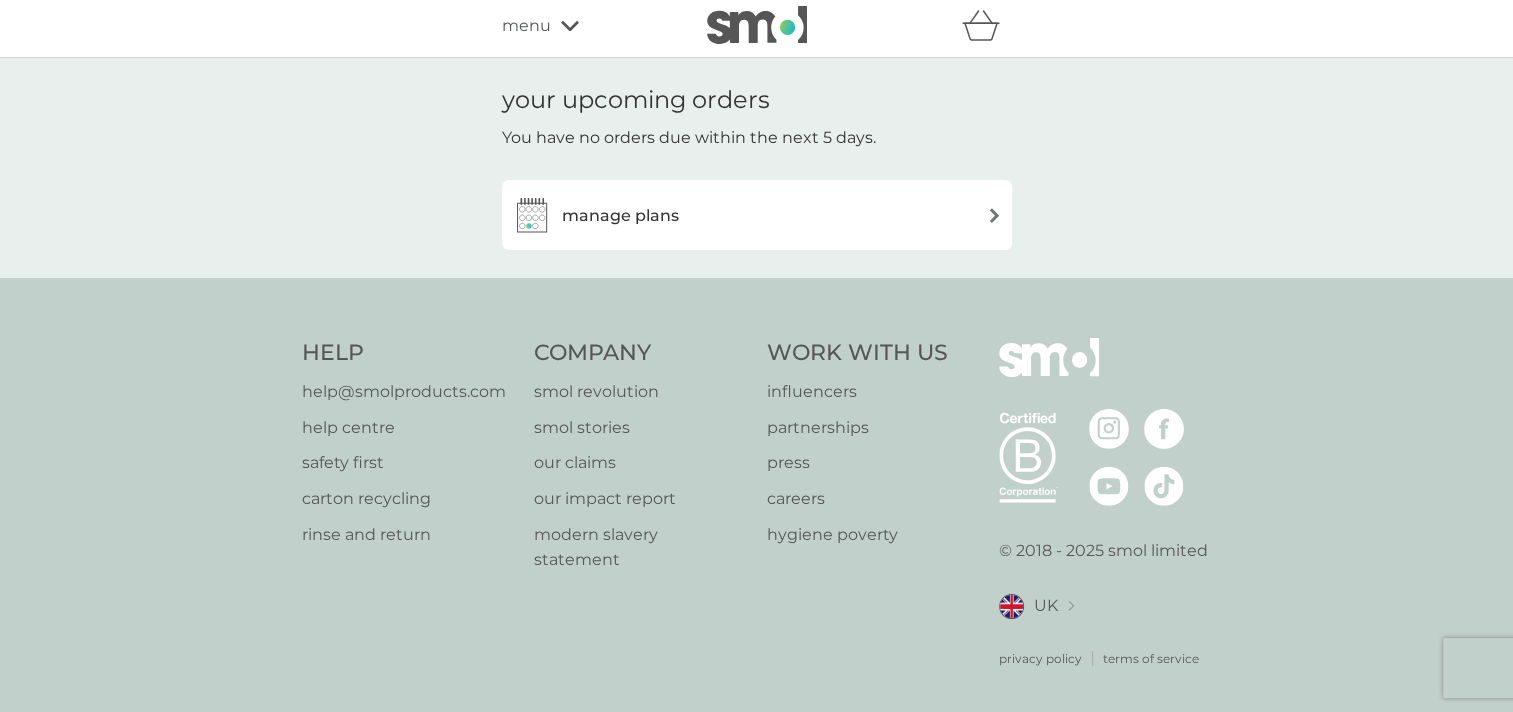 scroll, scrollTop: 0, scrollLeft: 0, axis: both 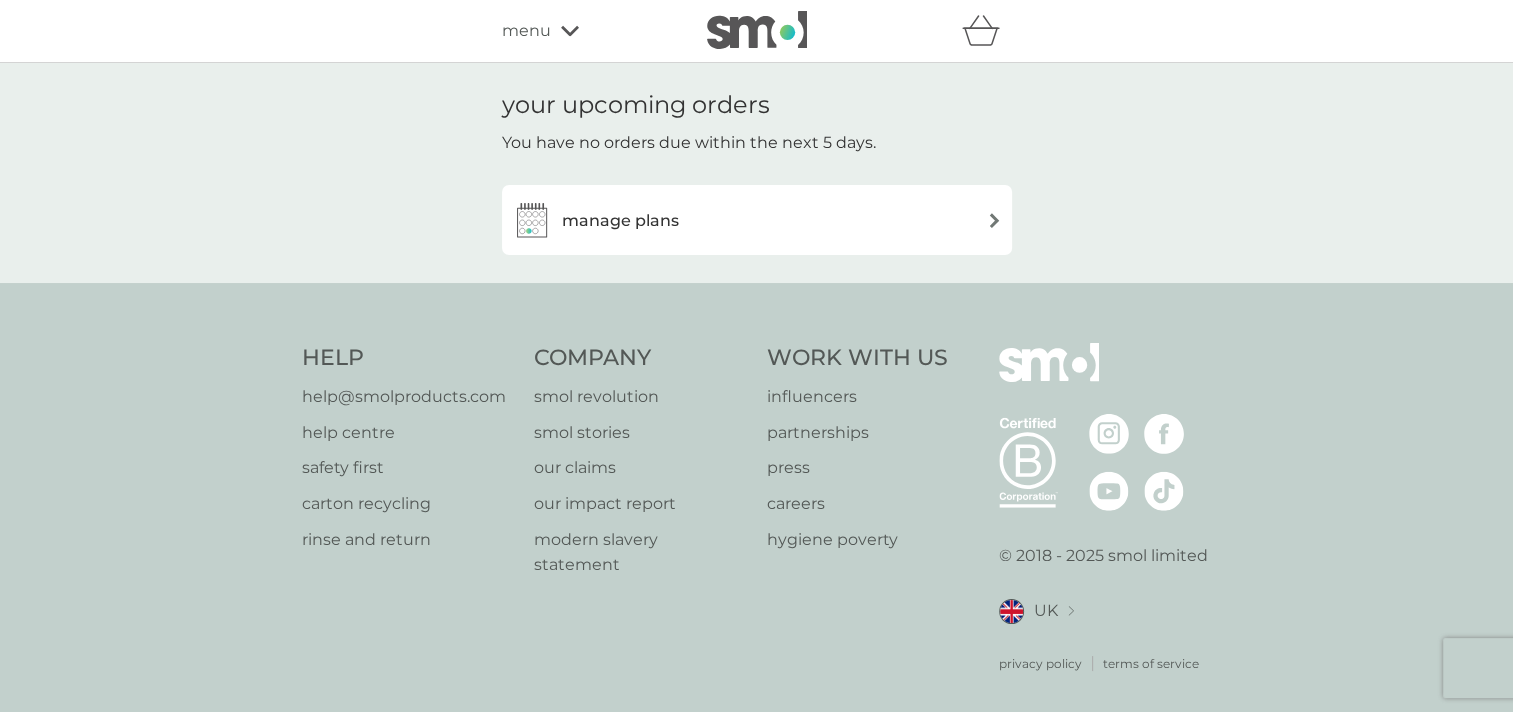 click on "manage plans" at bounding box center (757, 220) 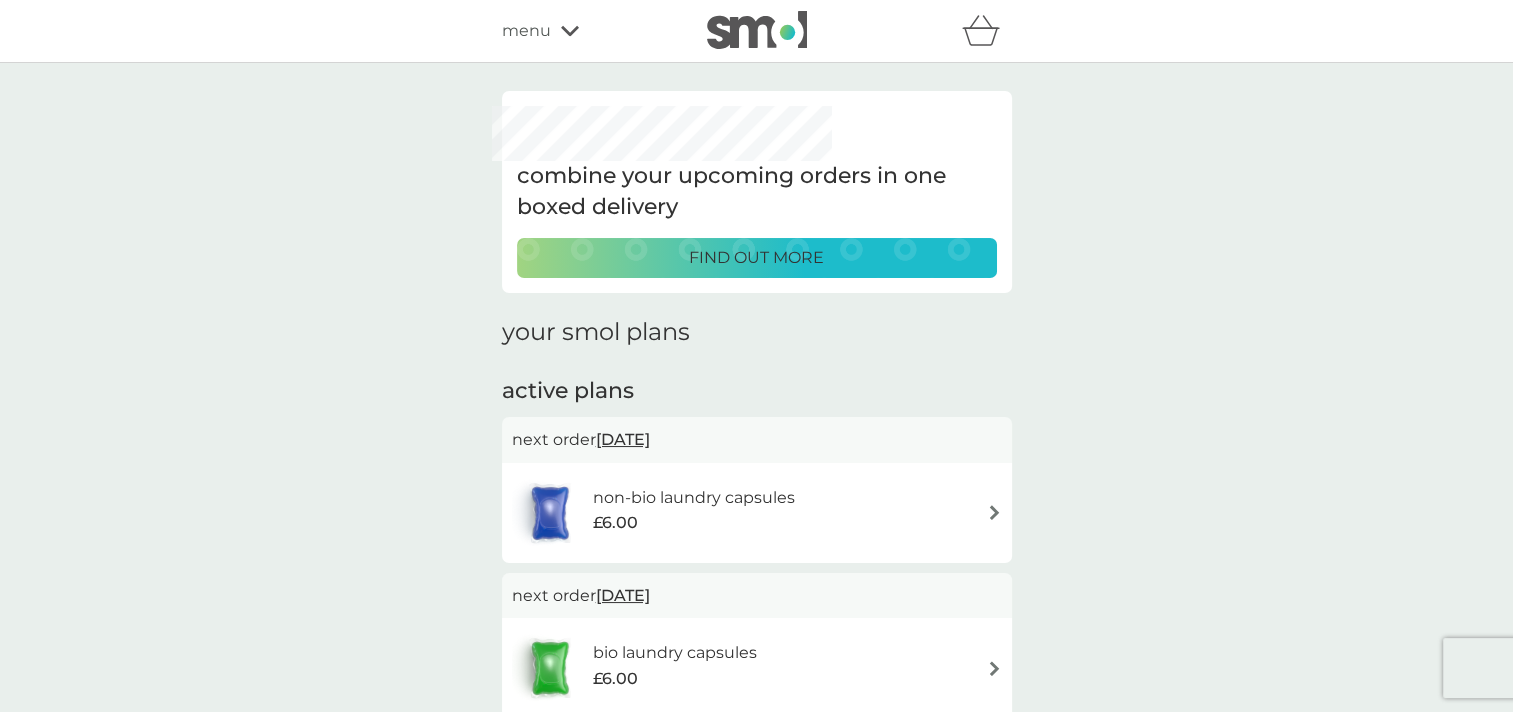 scroll, scrollTop: 0, scrollLeft: 0, axis: both 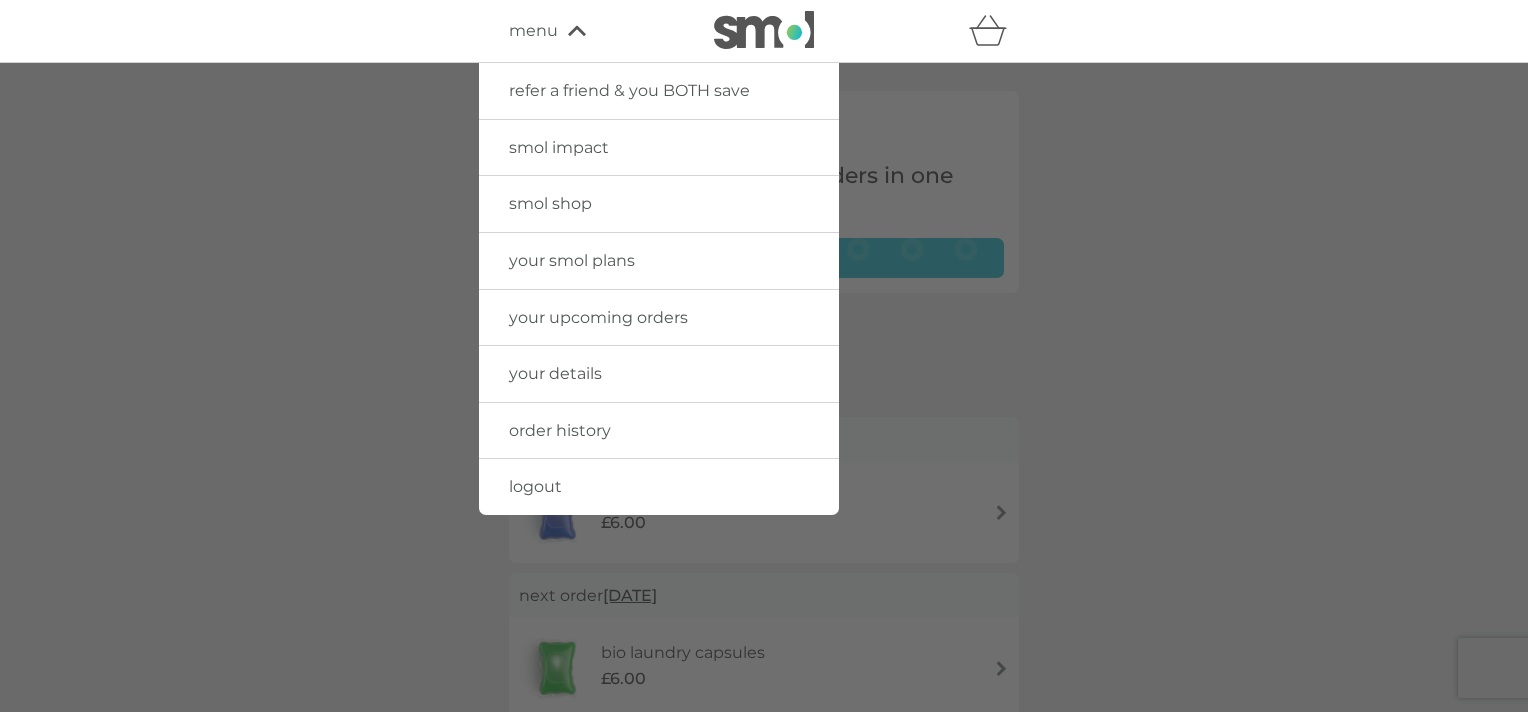 click at bounding box center [764, 419] 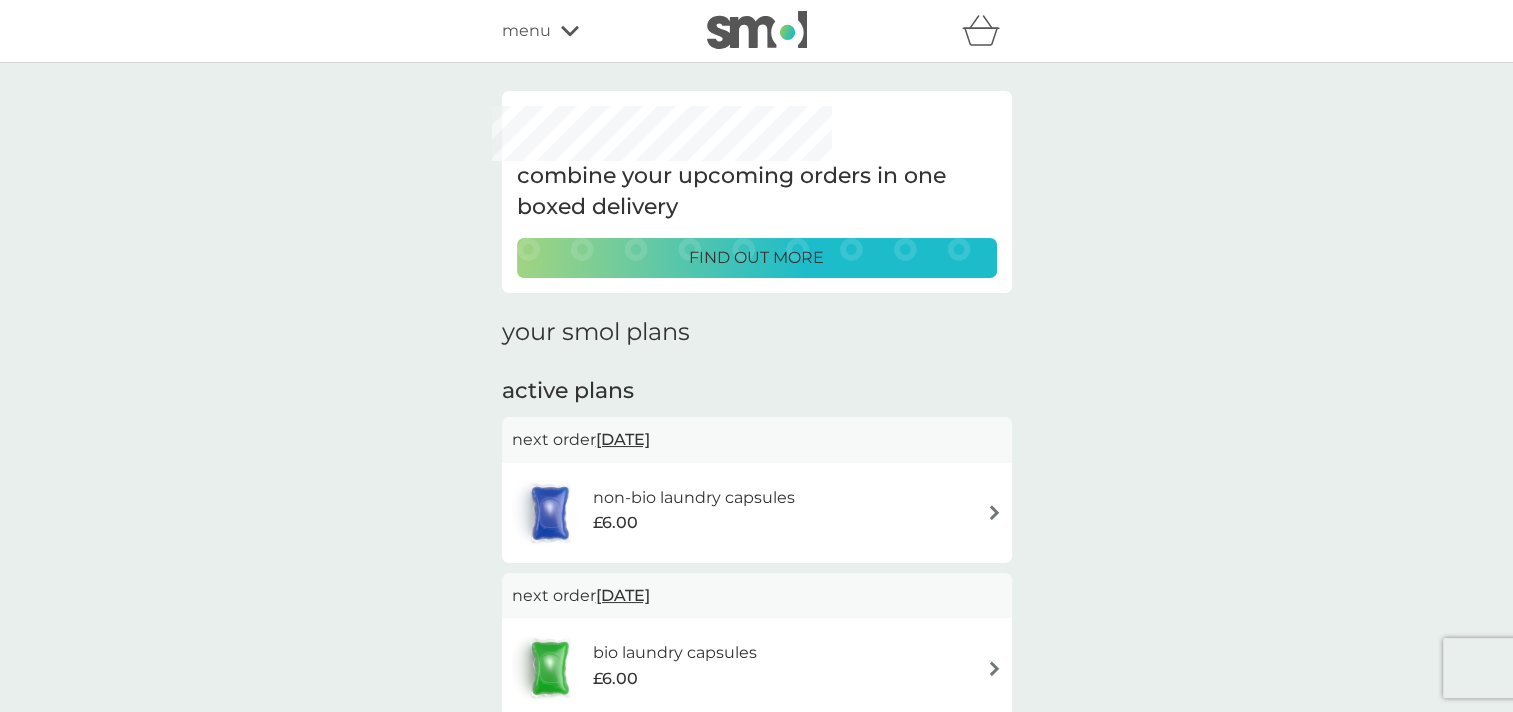 click on "menu" at bounding box center [526, 31] 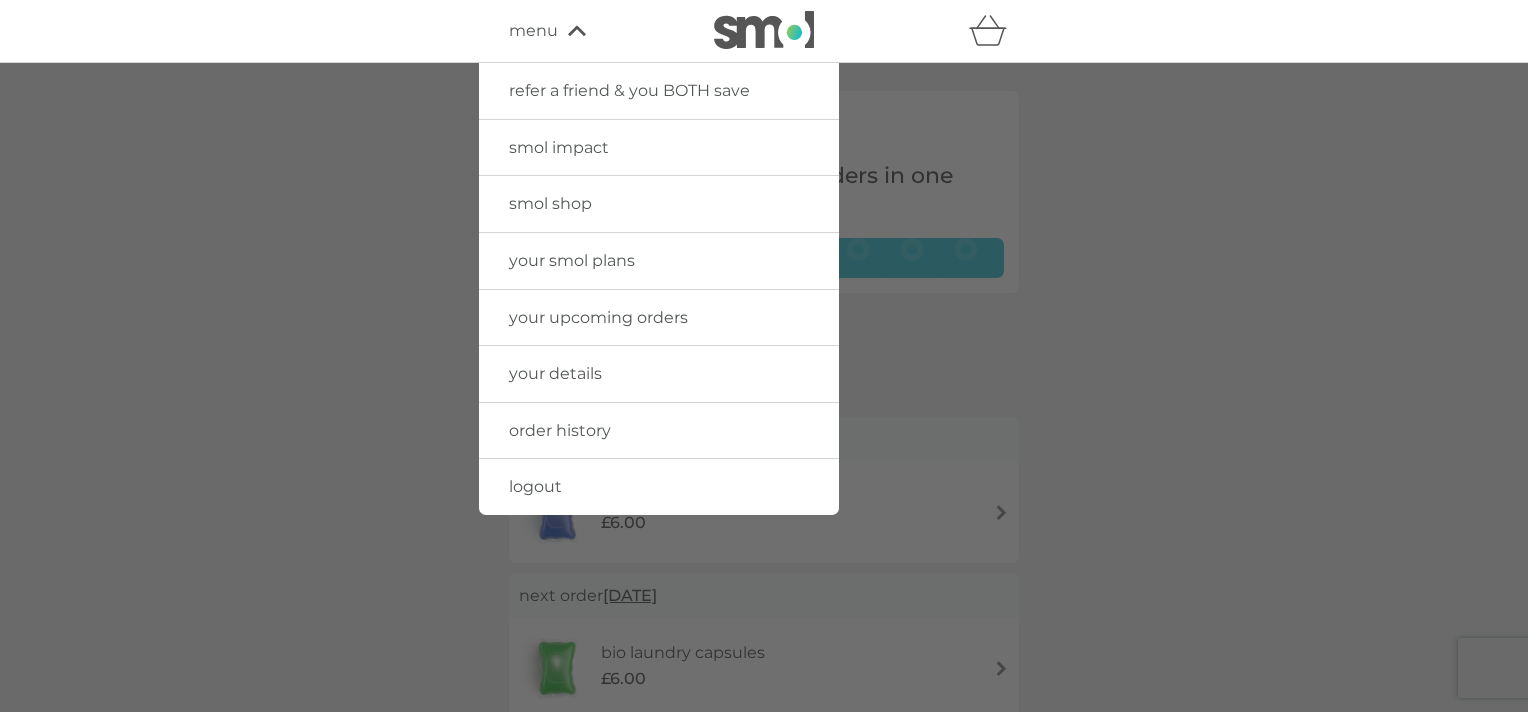click on "order history" at bounding box center [560, 430] 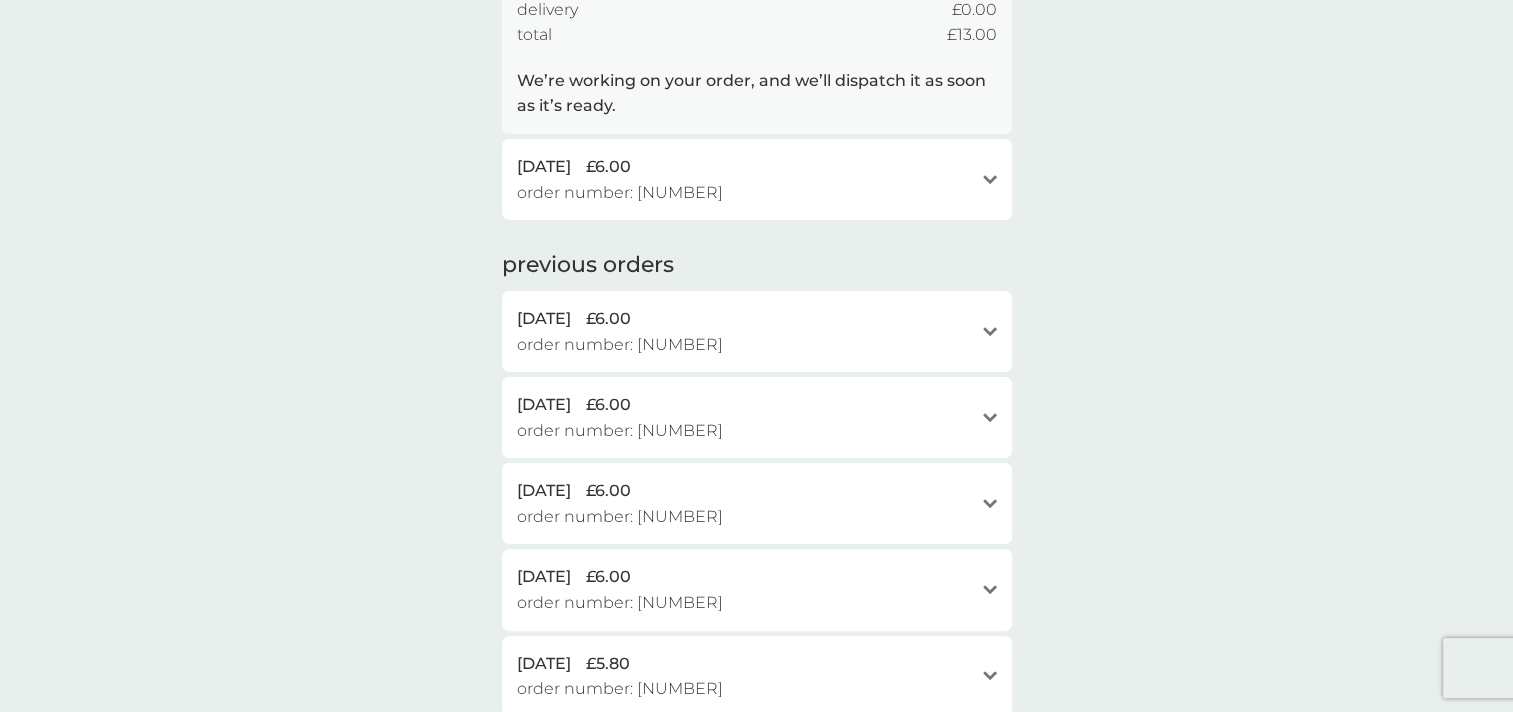 scroll, scrollTop: 400, scrollLeft: 0, axis: vertical 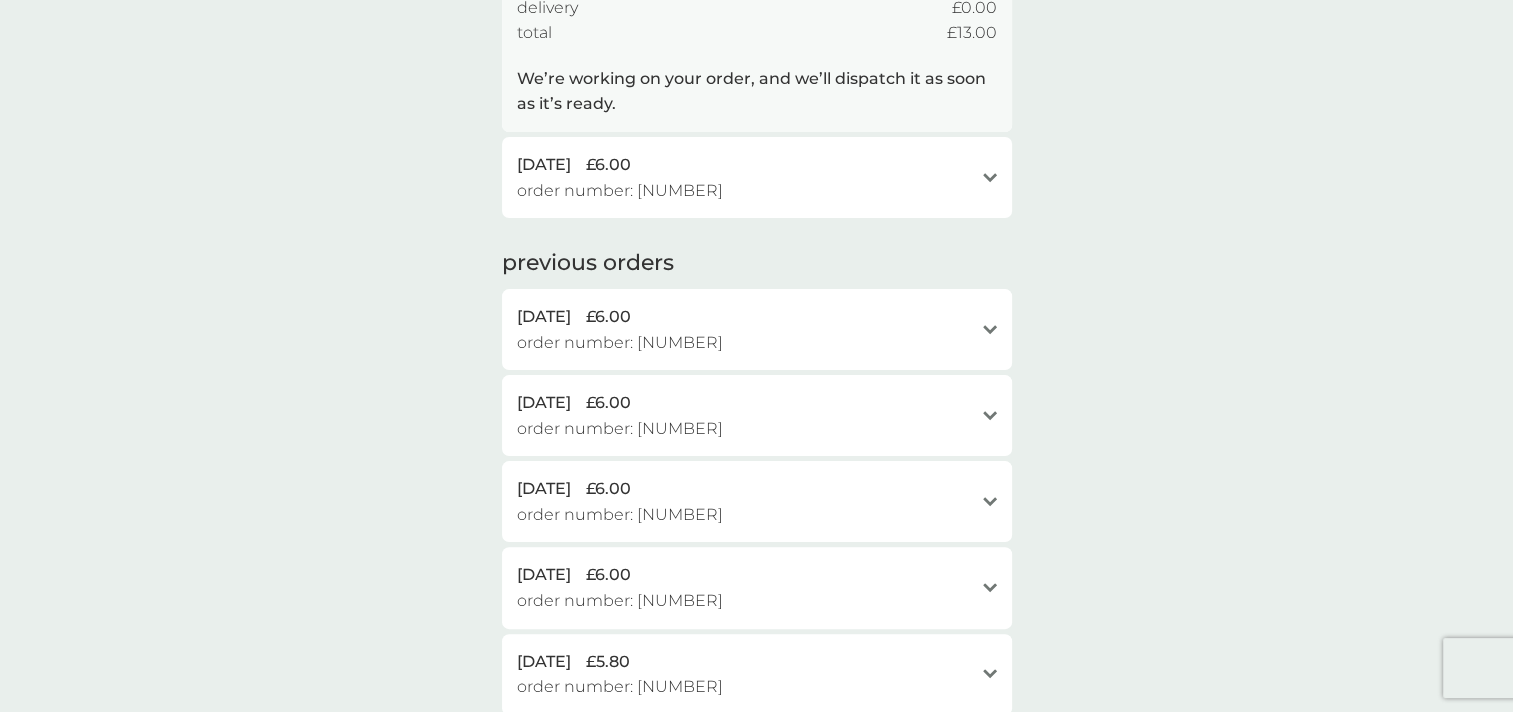 click on "[DATE] £6.00 order number:   [NUMBER] open" at bounding box center (757, 177) 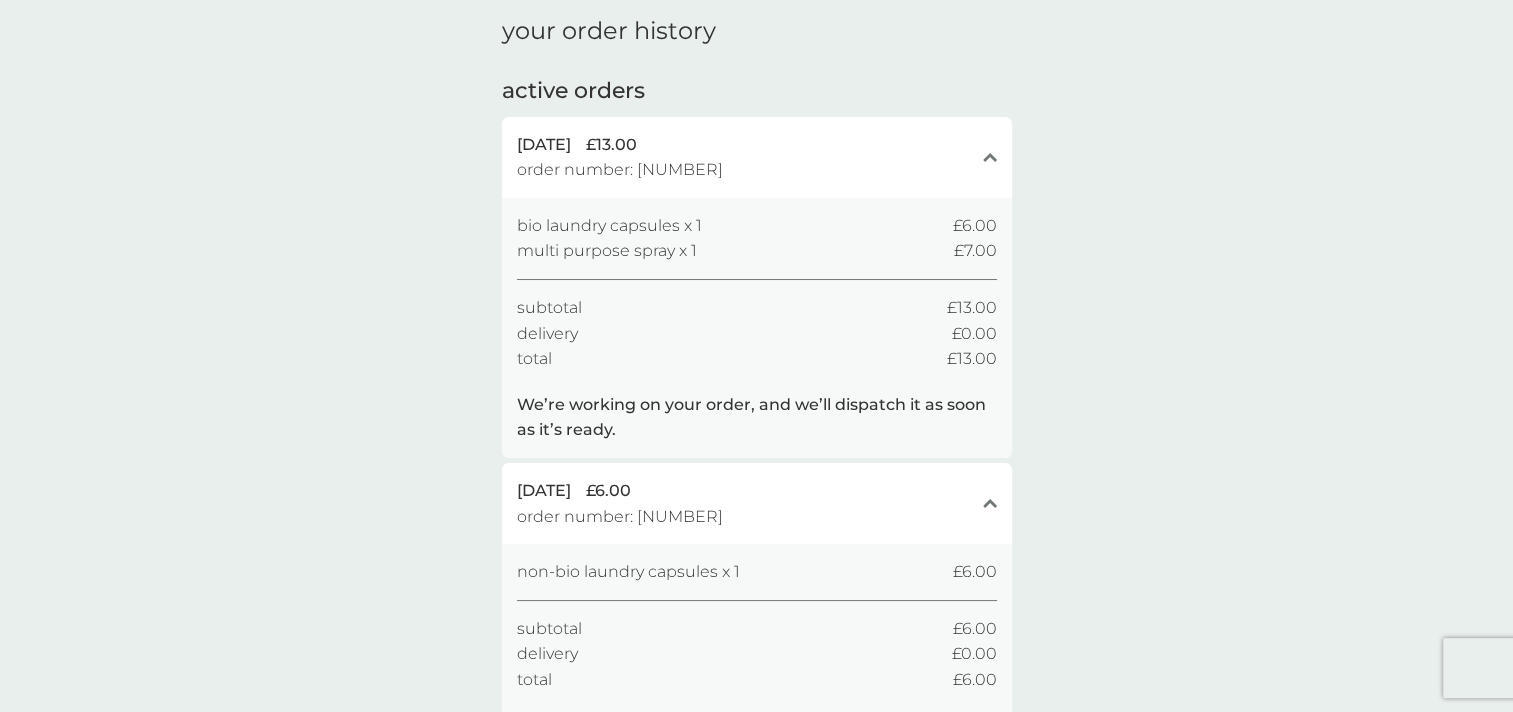 scroll, scrollTop: 0, scrollLeft: 0, axis: both 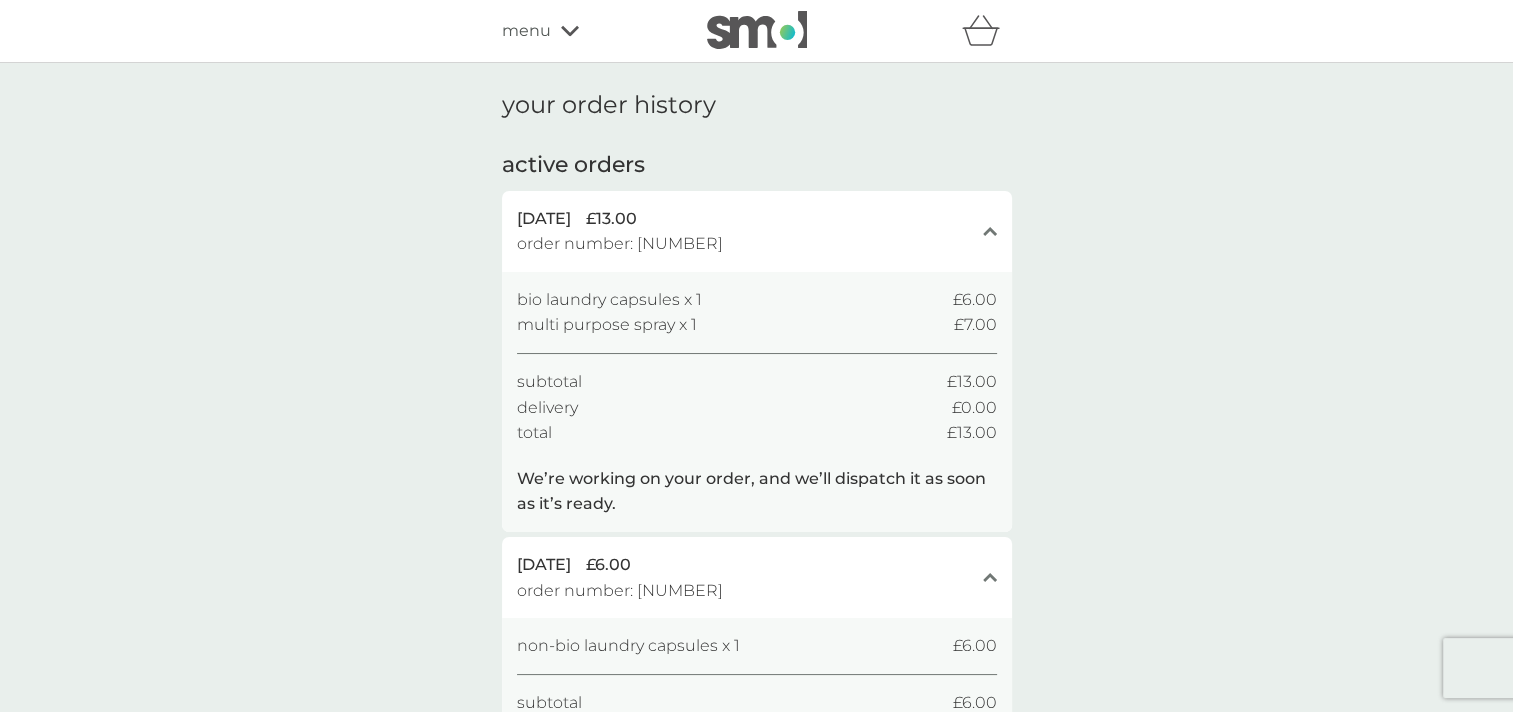 click on "£13.00" at bounding box center [611, 219] 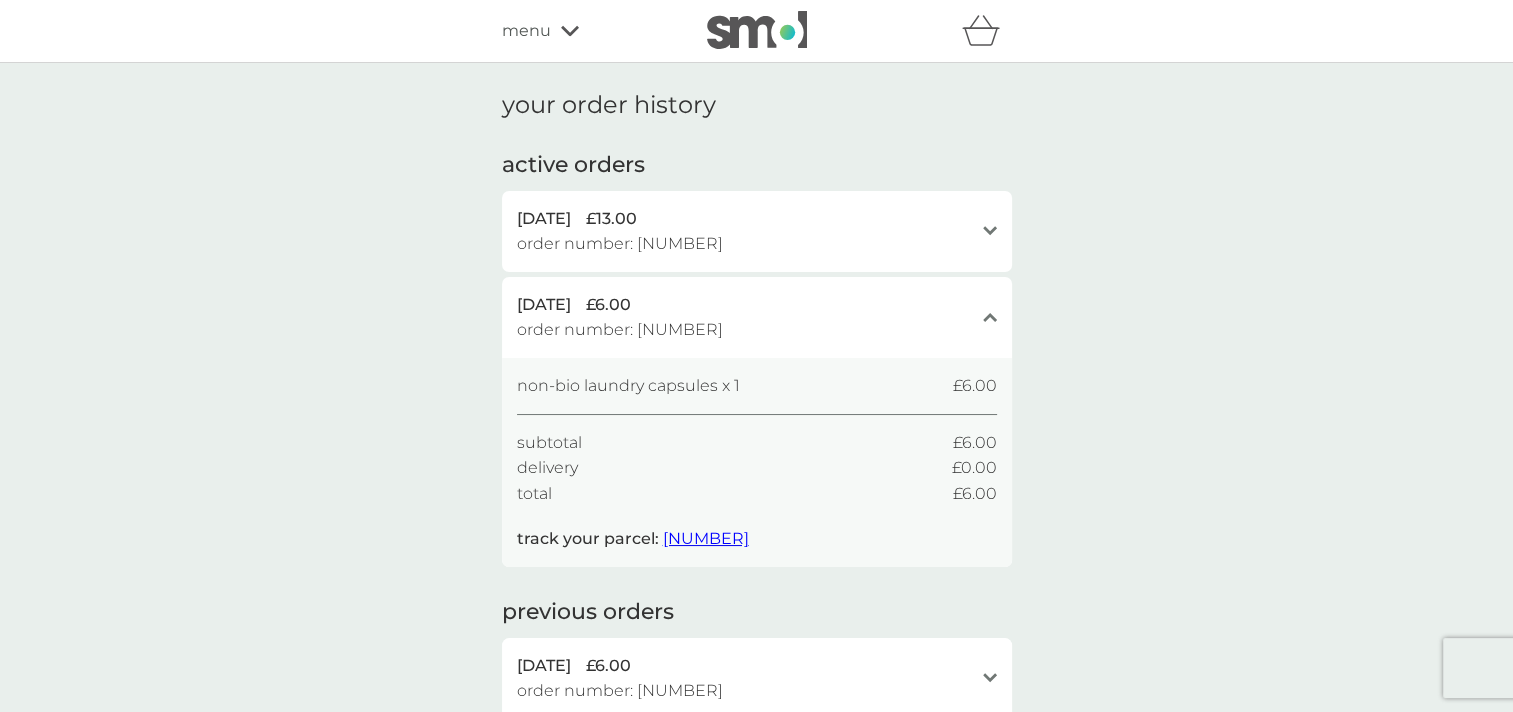 click on "menu" at bounding box center (587, 31) 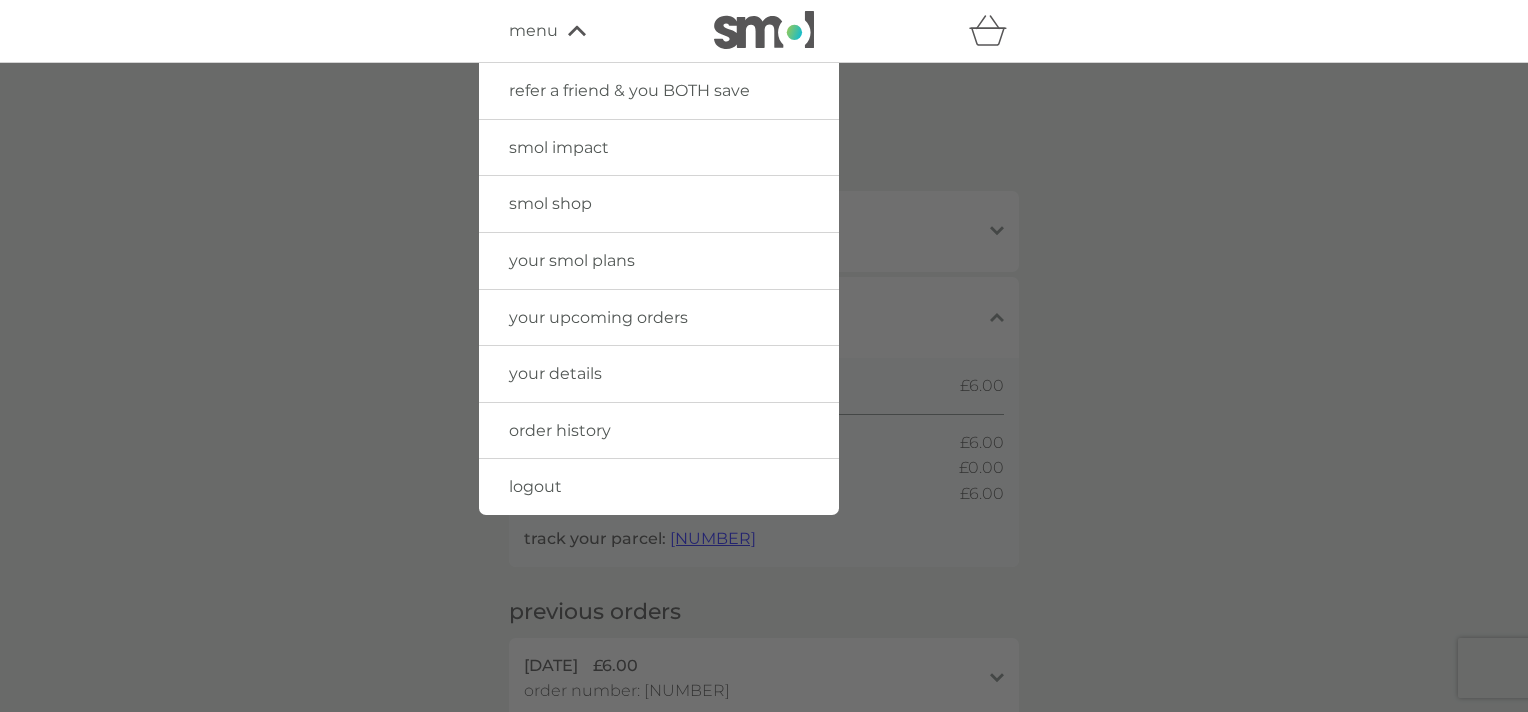 click on "your smol plans" at bounding box center [572, 260] 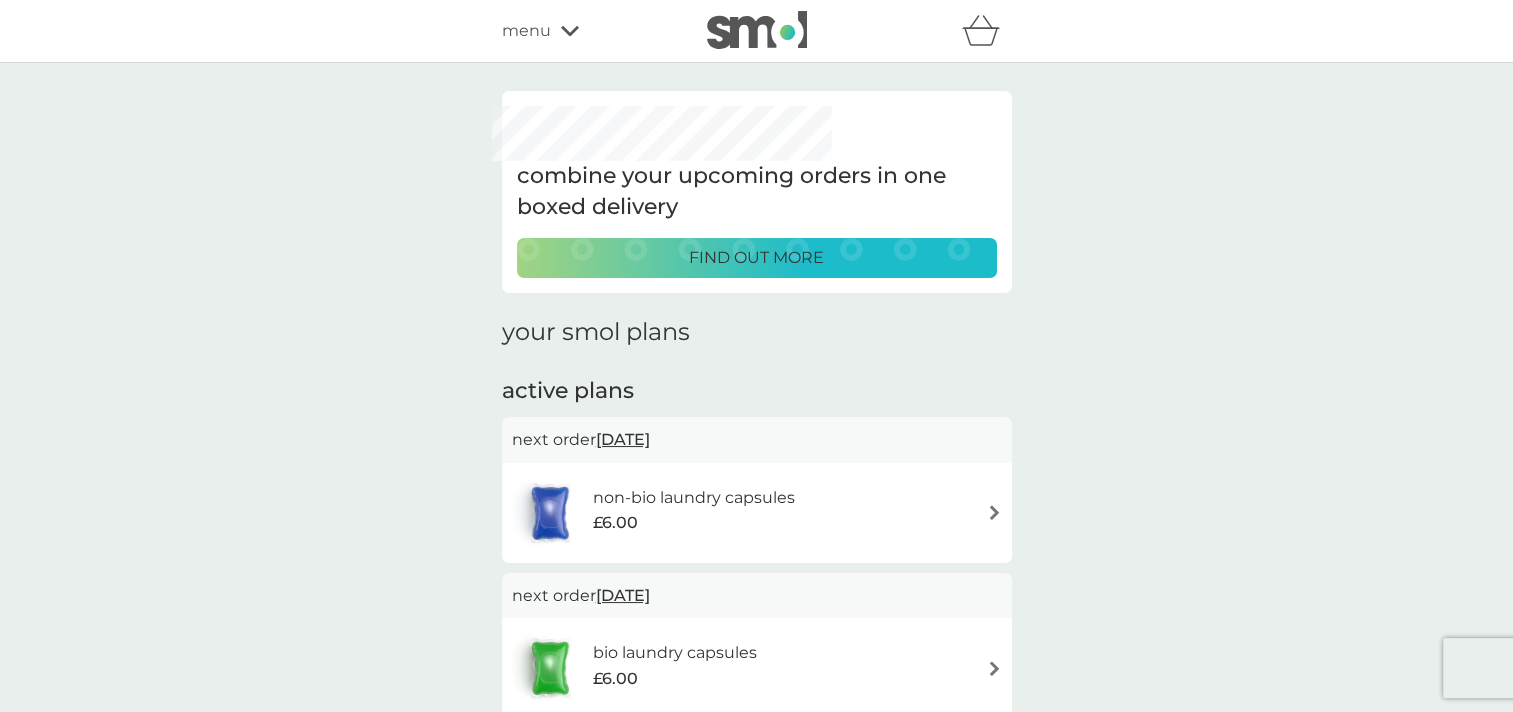 click at bounding box center [994, 512] 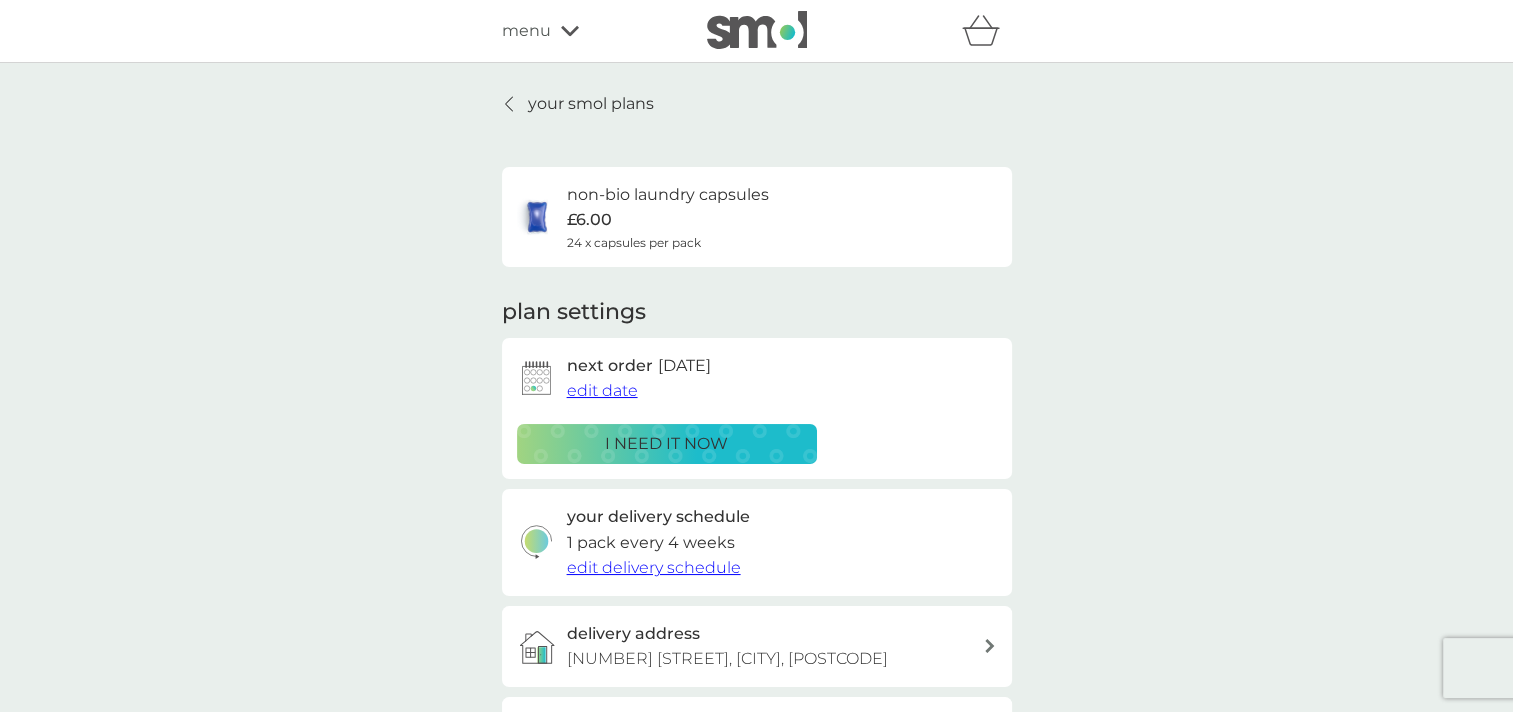 click on "i need it now" at bounding box center (666, 444) 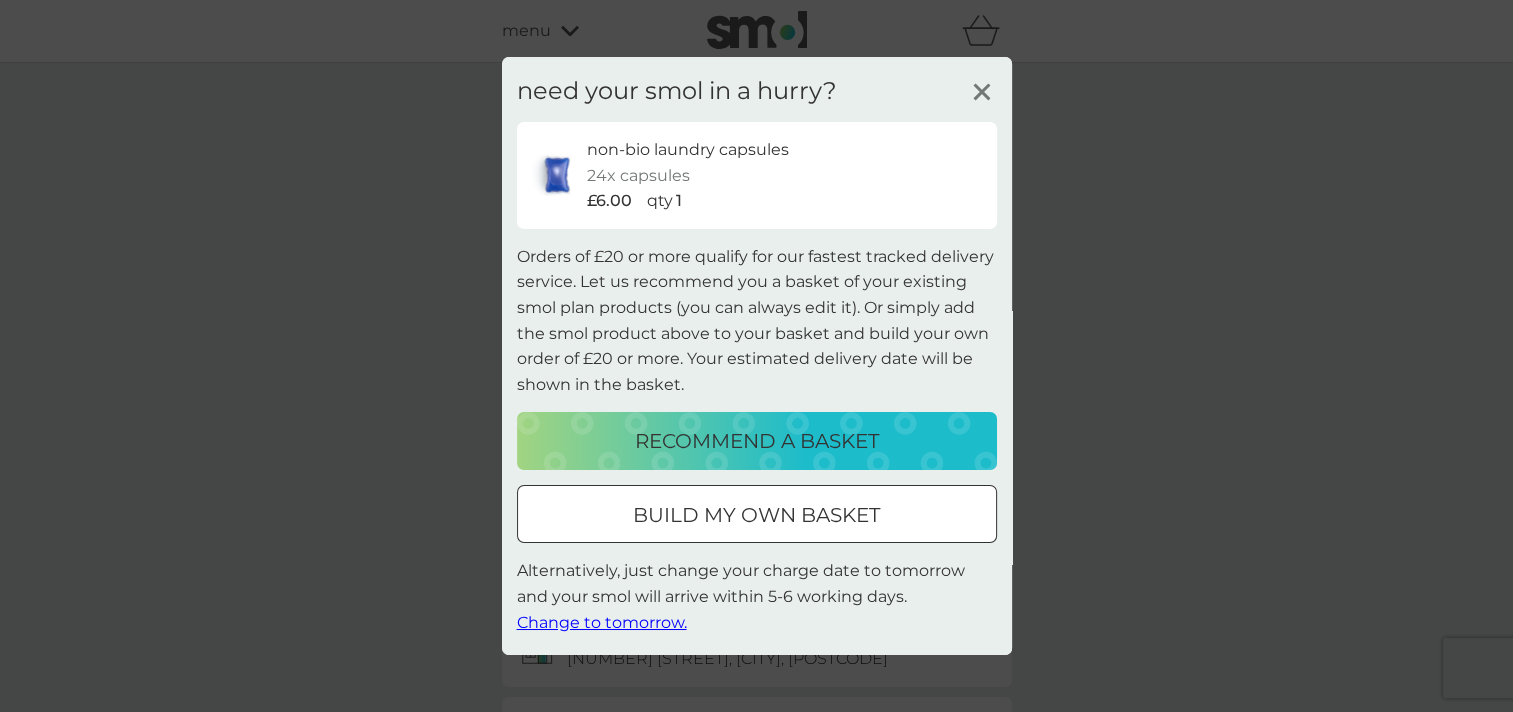 click on "Change to tomorrow." at bounding box center (602, 621) 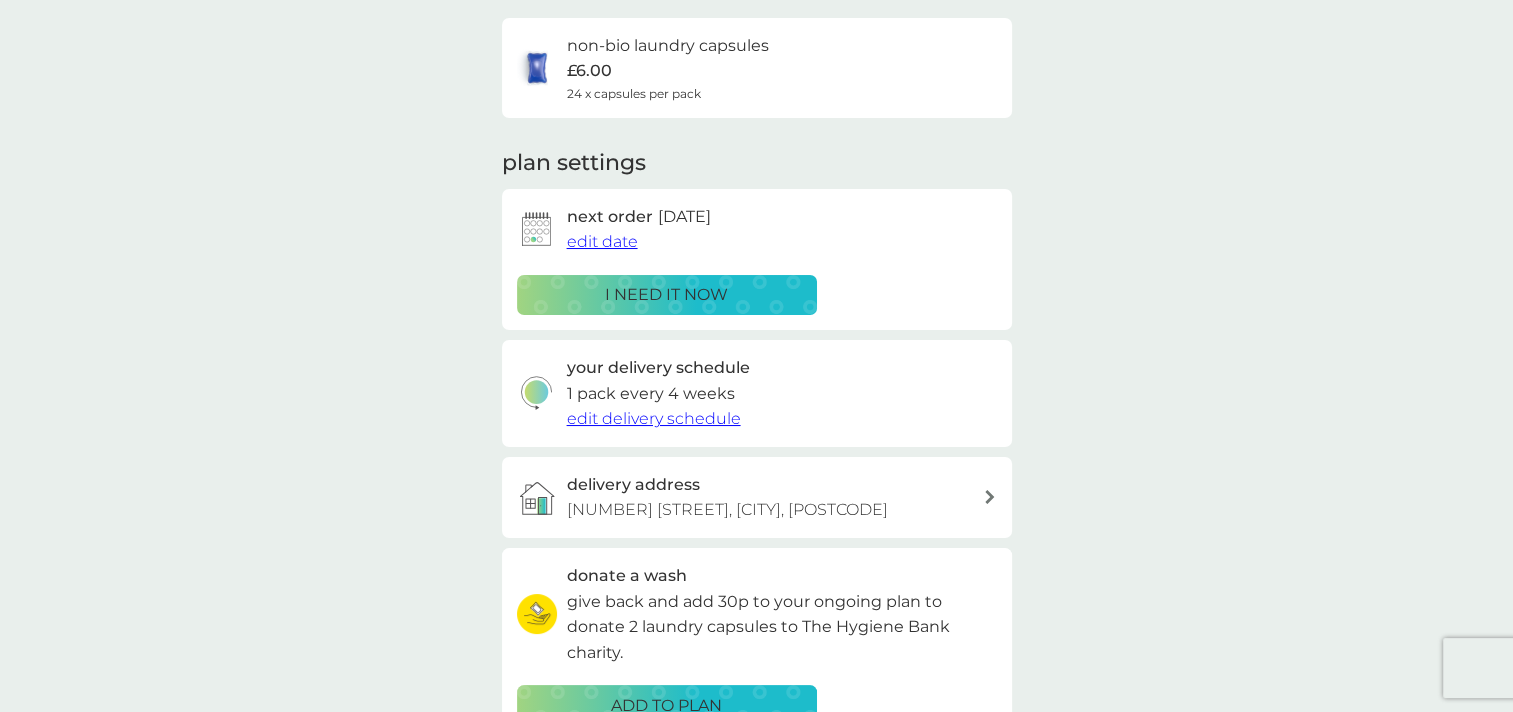 scroll, scrollTop: 0, scrollLeft: 0, axis: both 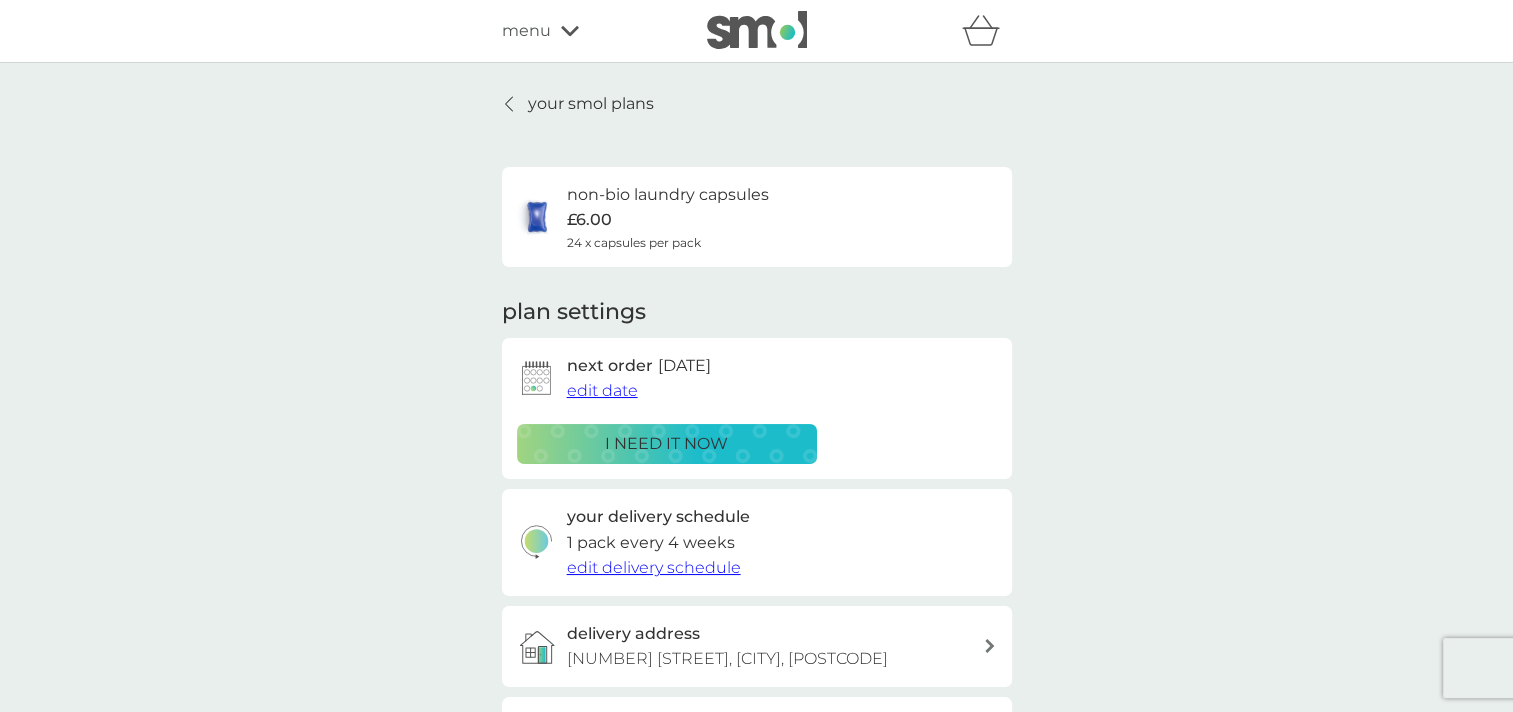 click on "your smol plans non-bio laundry capsules £6.00 24 x capsules per pack plan settings next order [DATE] edit date i need it now your delivery schedule 1 pack every 4 weeks edit delivery schedule delivery address [NUMBER] [STREET], [CITY], [POSTCODE] donate a wash give back and add 30p to your ongoing plan to donate 2 laundry capsules to The Hygiene Bank charity. ADD TO PLAN Pause plan cancel plan" at bounding box center (756, 553) 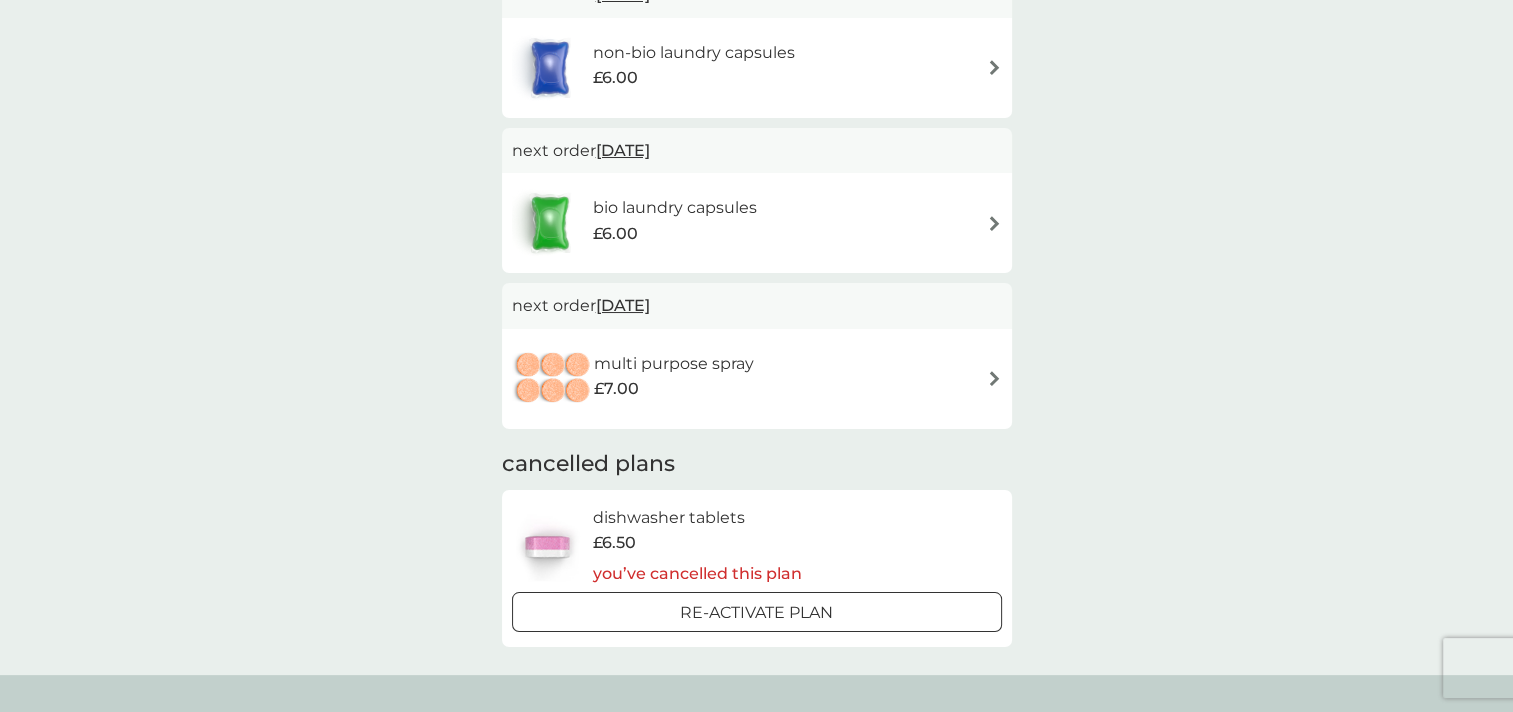 scroll, scrollTop: 424, scrollLeft: 0, axis: vertical 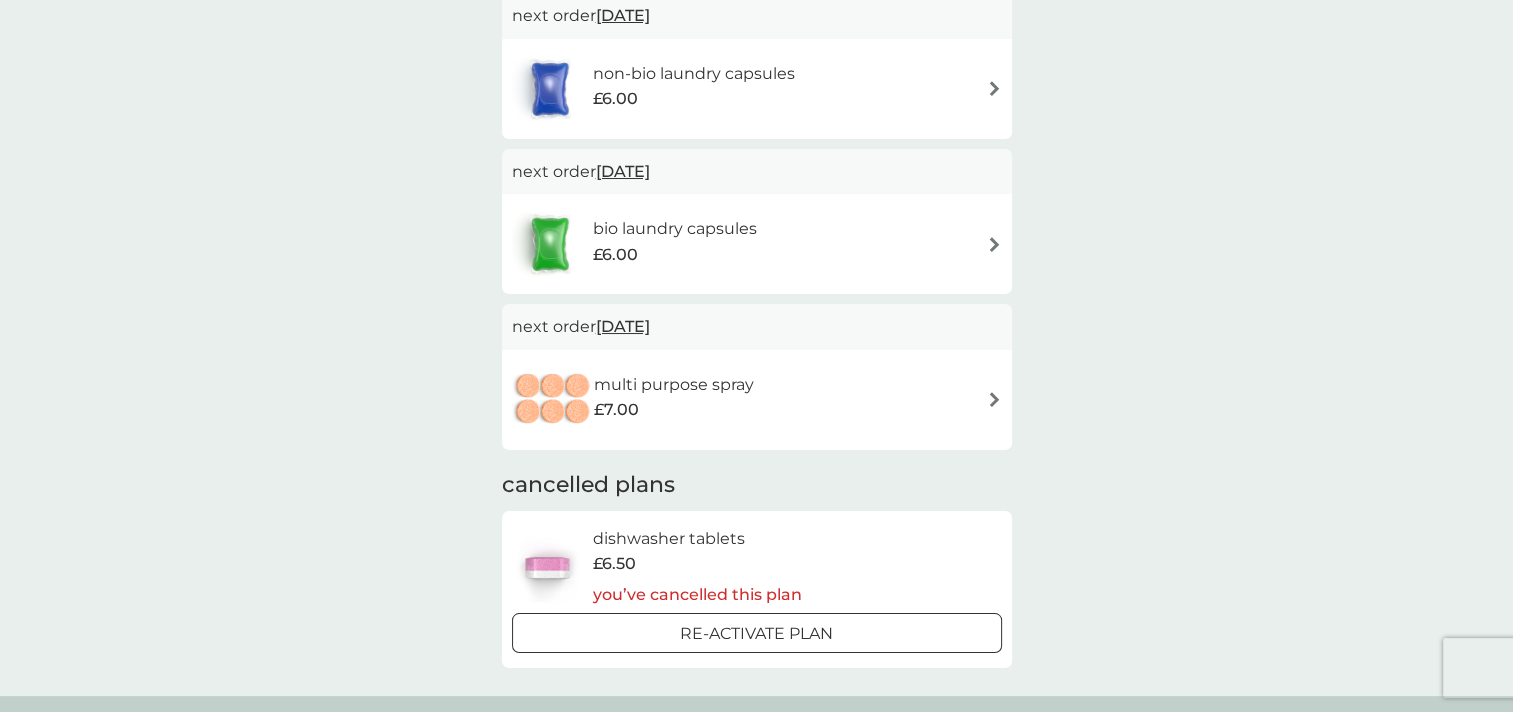 click on "bio laundry capsules £6.00" at bounding box center [757, 244] 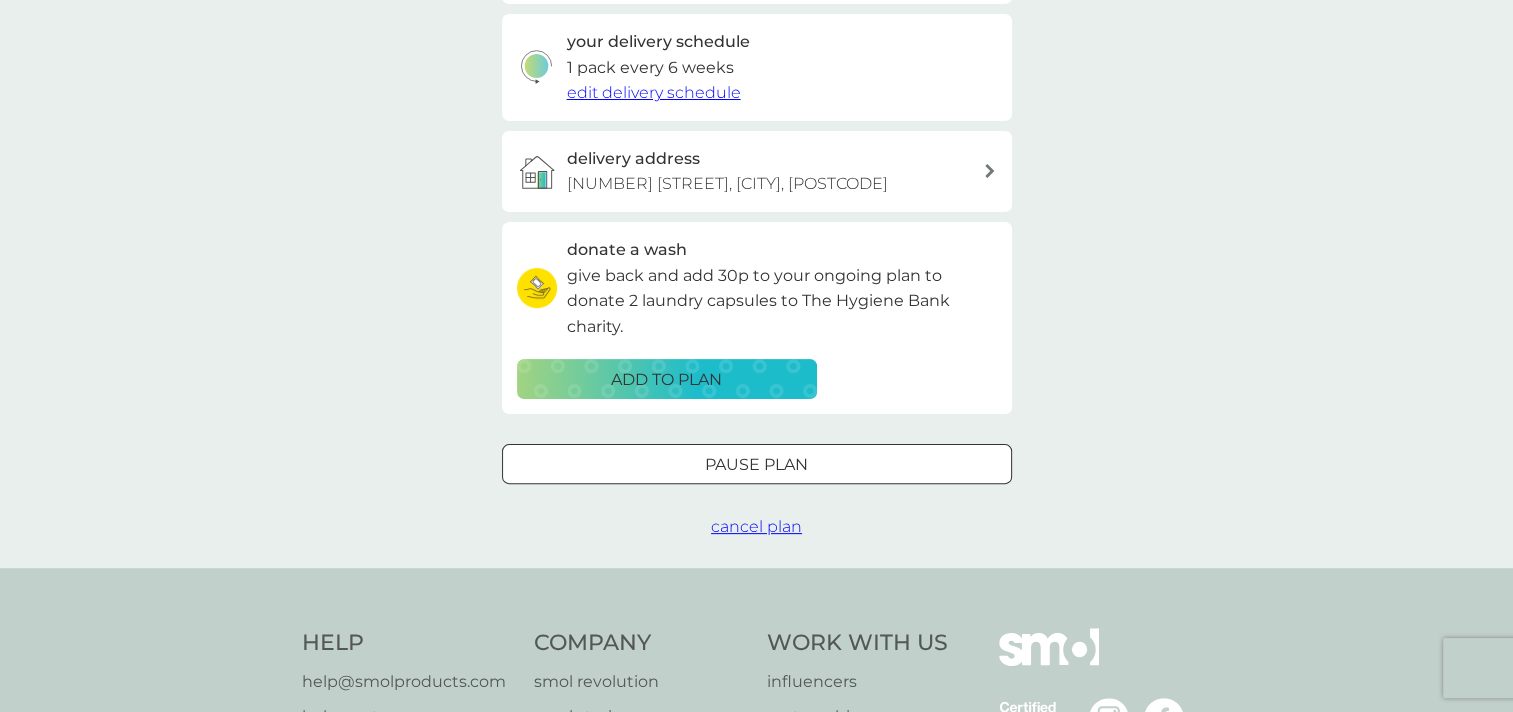 scroll, scrollTop: 500, scrollLeft: 0, axis: vertical 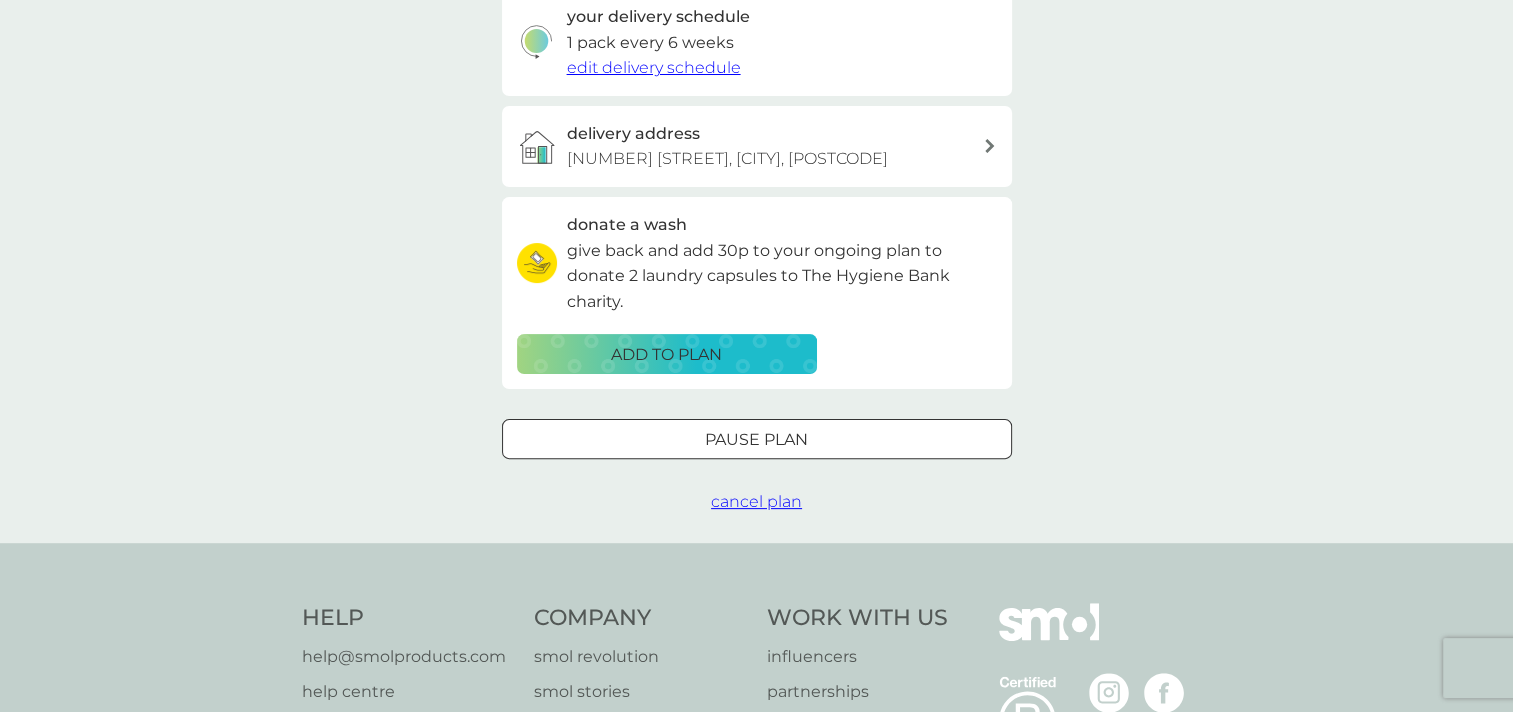 click at bounding box center (757, 440) 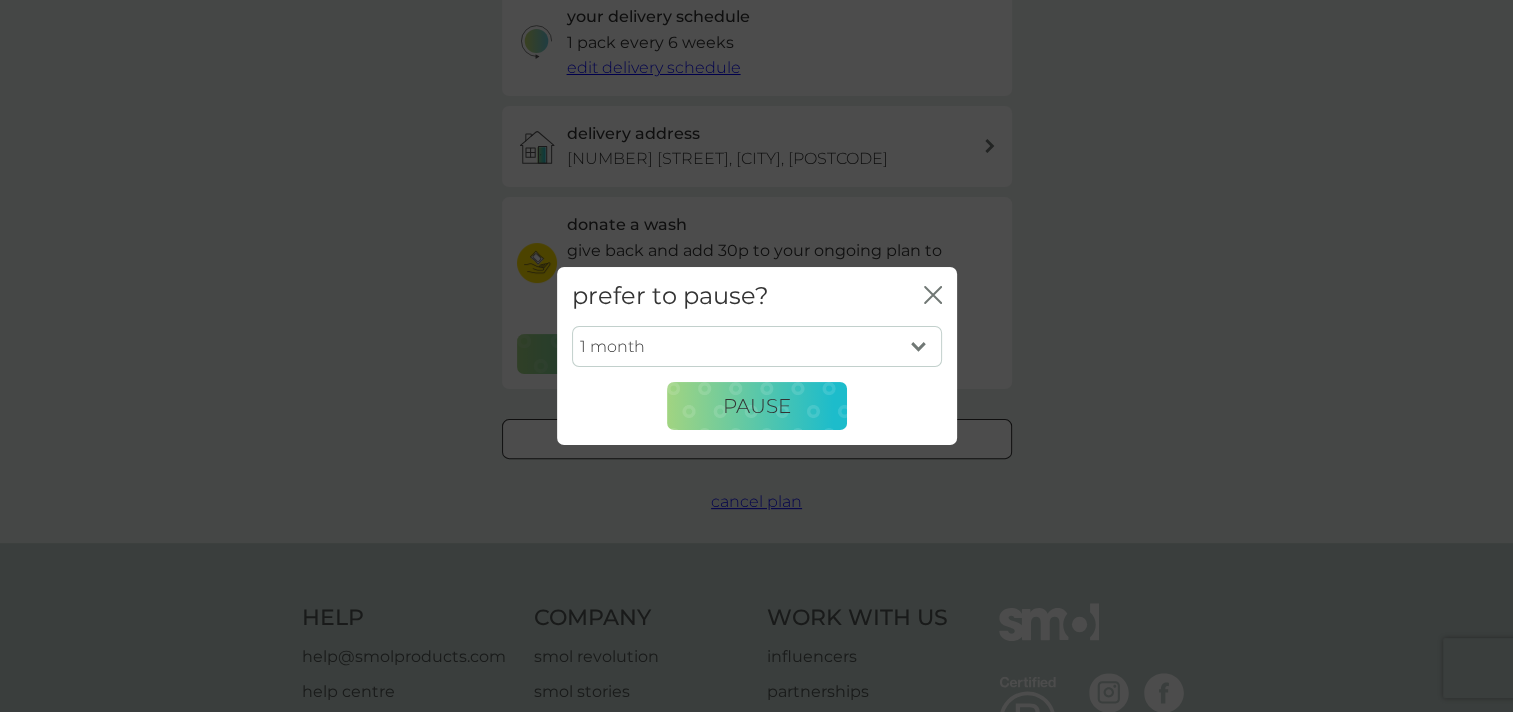 click on "1 month 2 months 3 months 4 months 5 months 6 months" at bounding box center (757, 347) 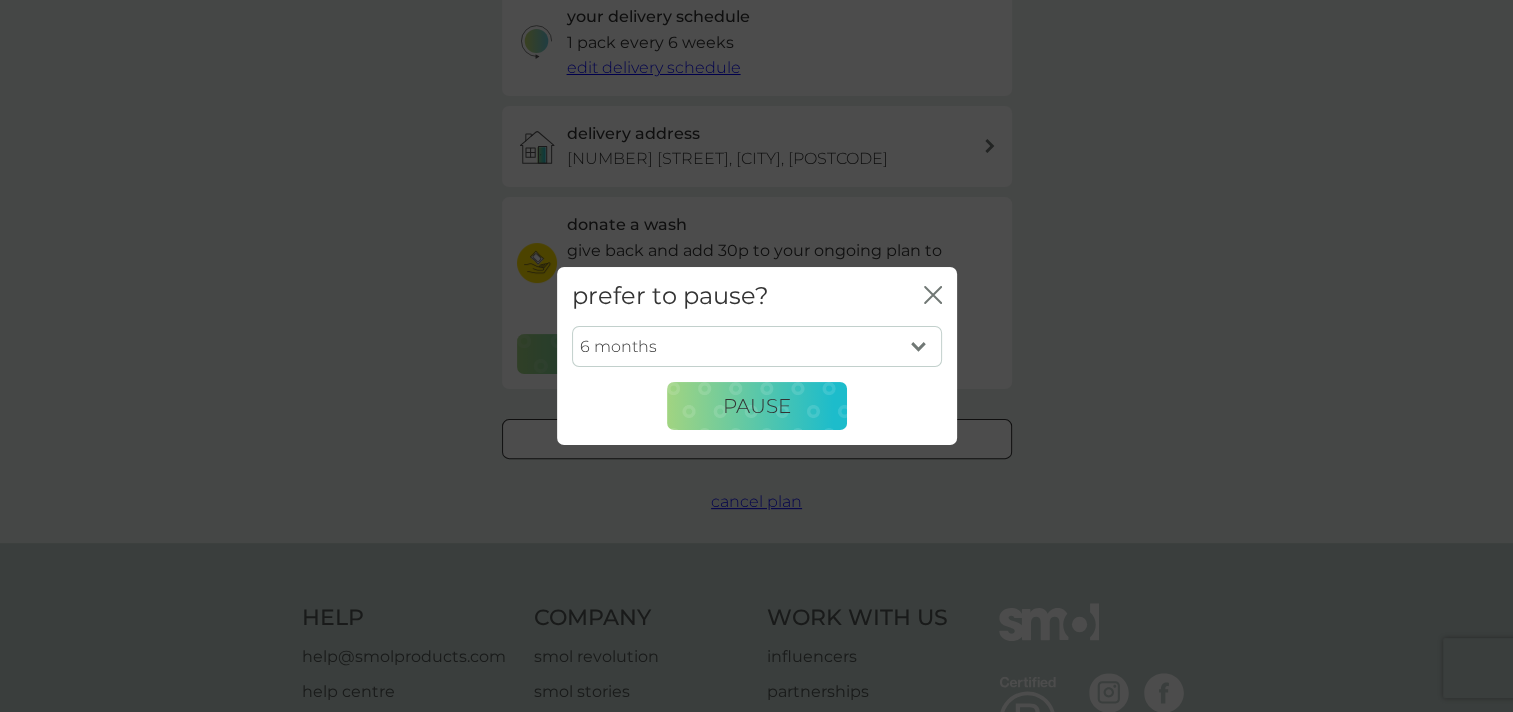 click on "1 month 2 months 3 months 4 months 5 months 6 months" at bounding box center [757, 347] 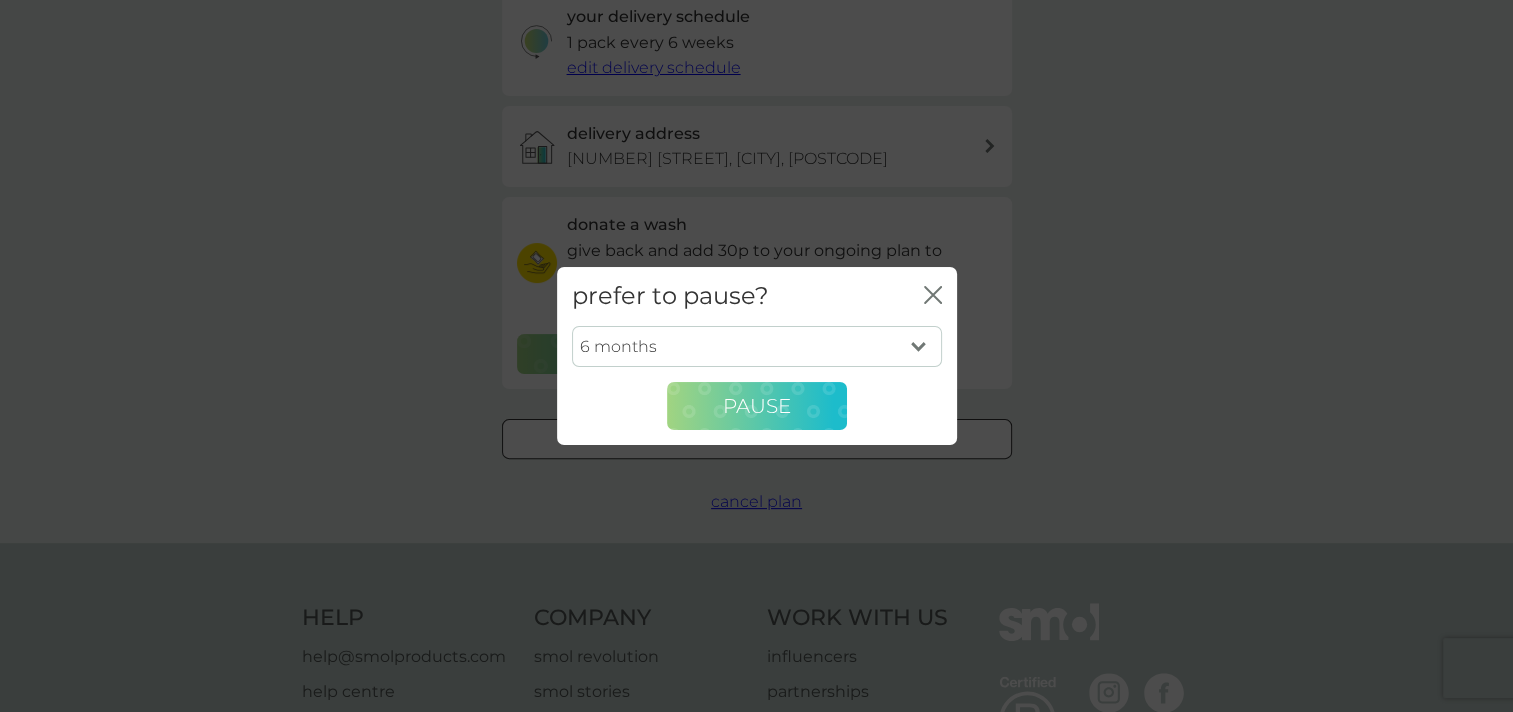 click on "Pause" at bounding box center (757, 406) 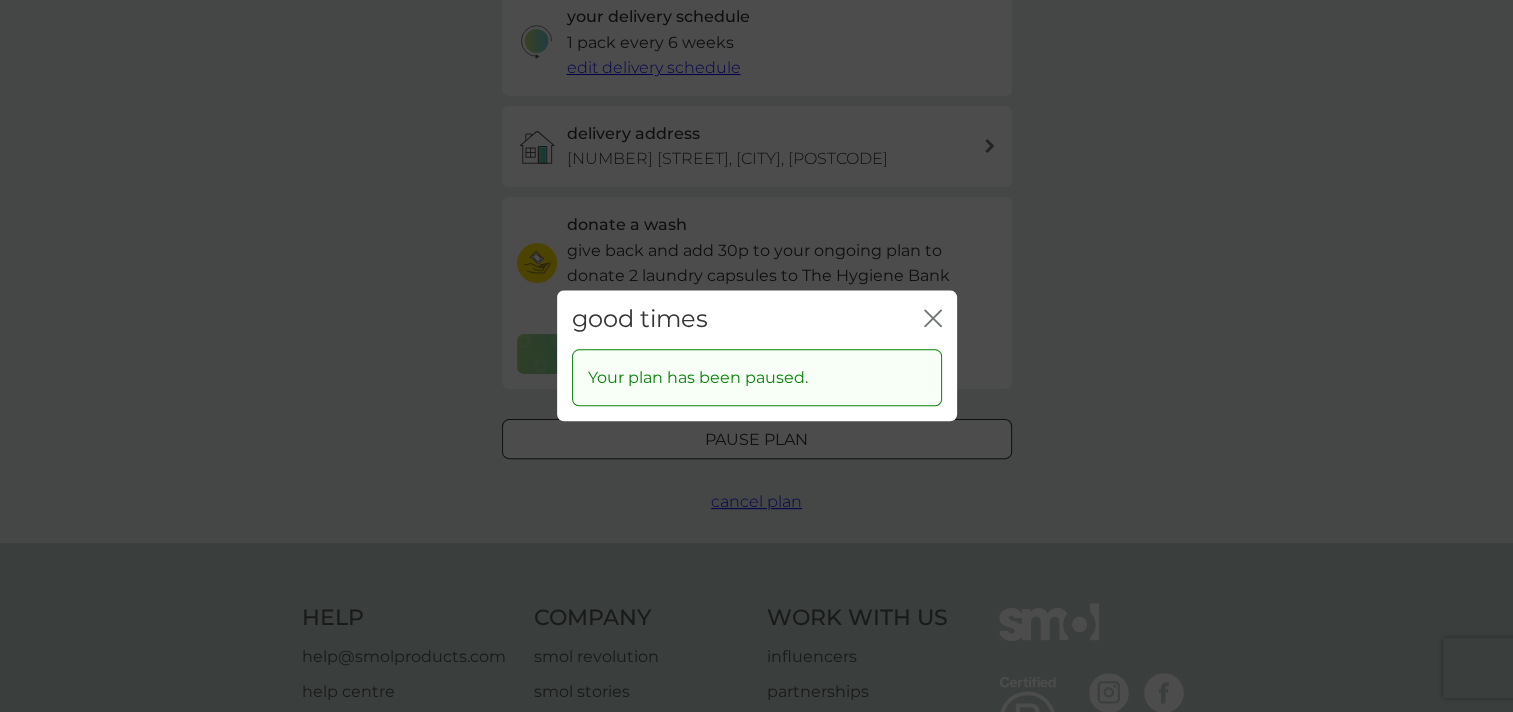 click on "close" 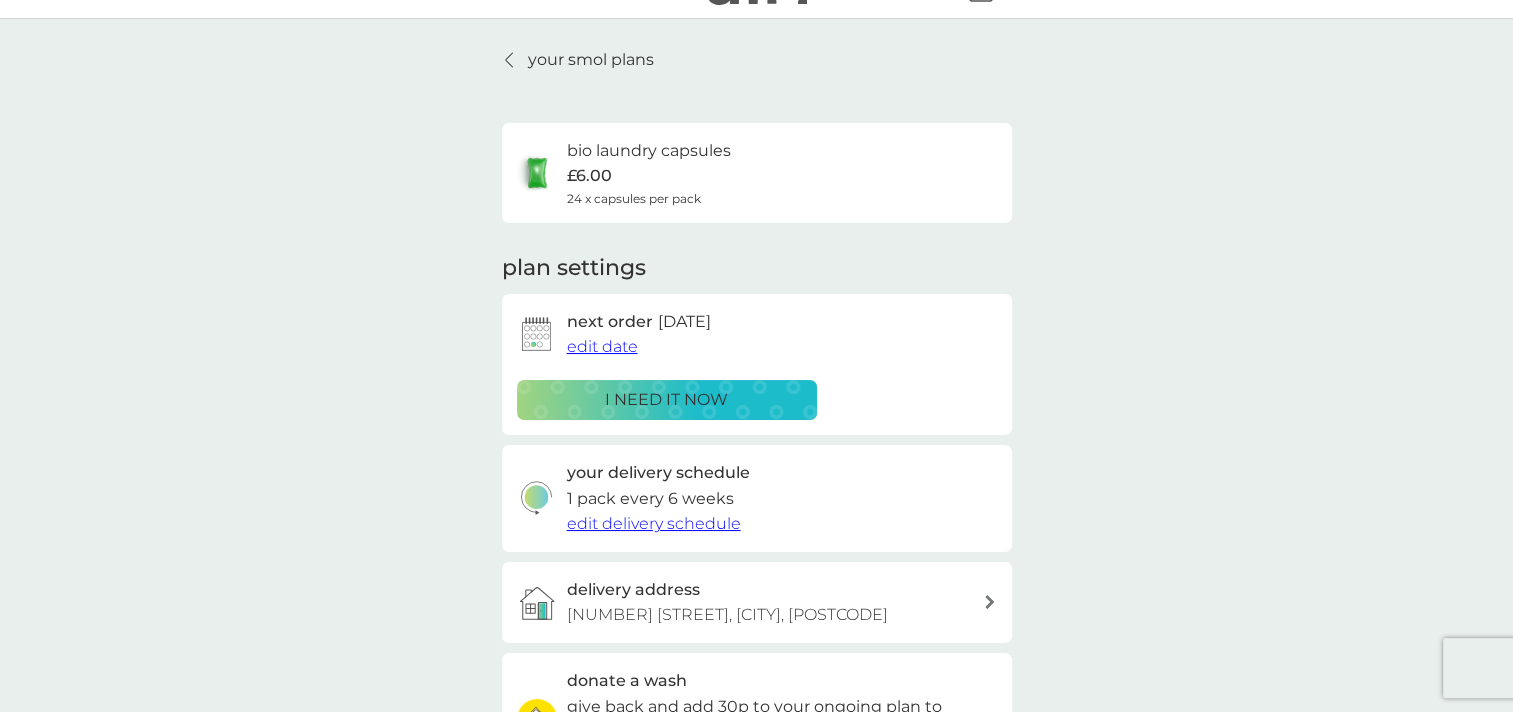 scroll, scrollTop: 0, scrollLeft: 0, axis: both 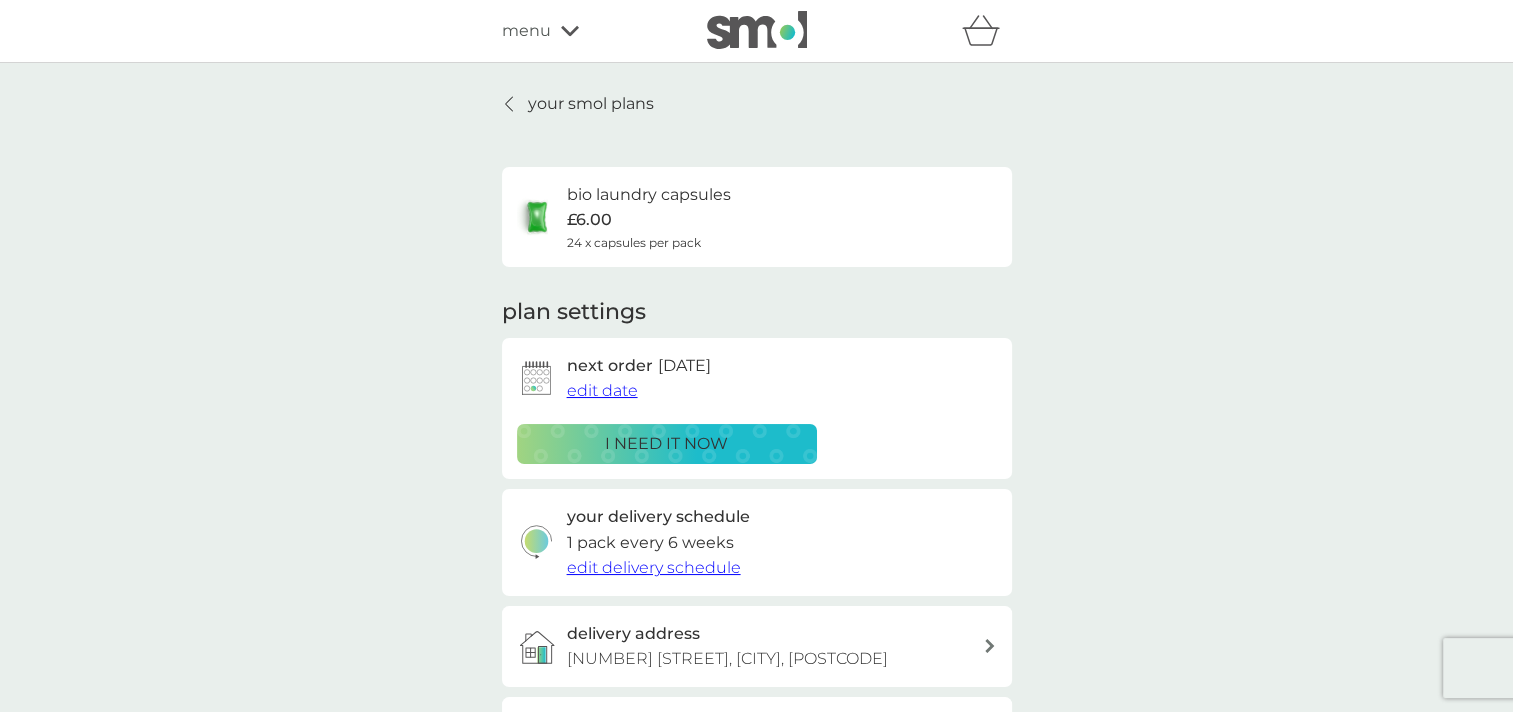 click on "your smol plans" at bounding box center (578, 104) 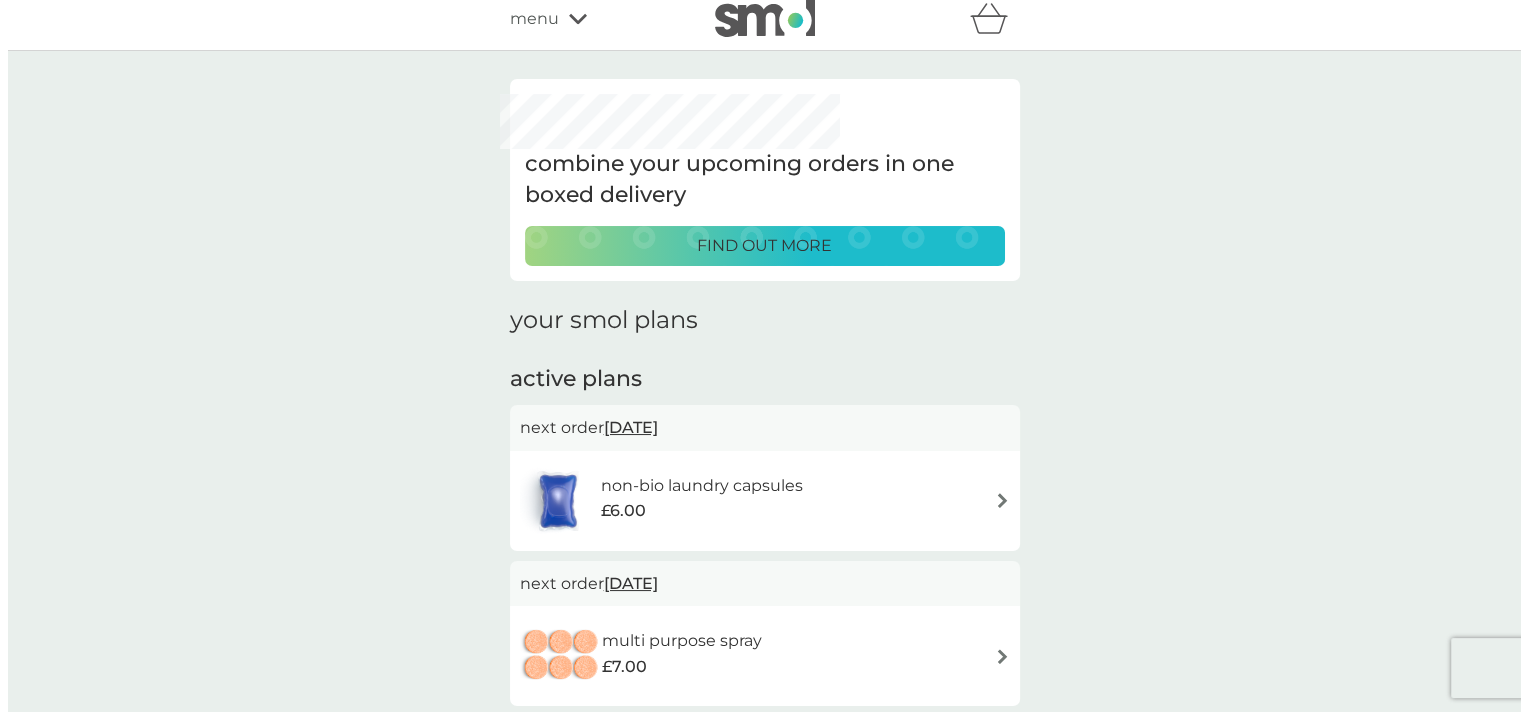 scroll, scrollTop: 0, scrollLeft: 0, axis: both 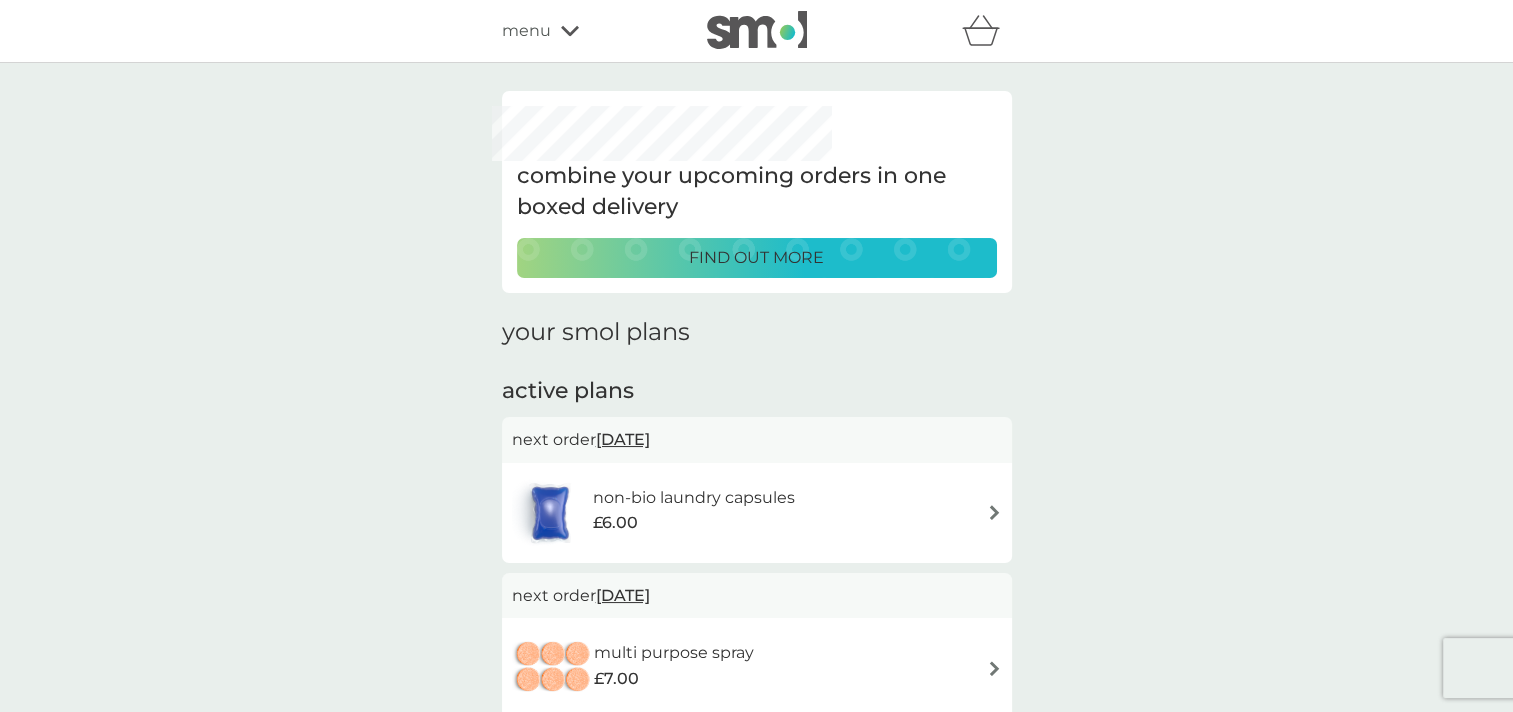 click on "menu" at bounding box center (587, 31) 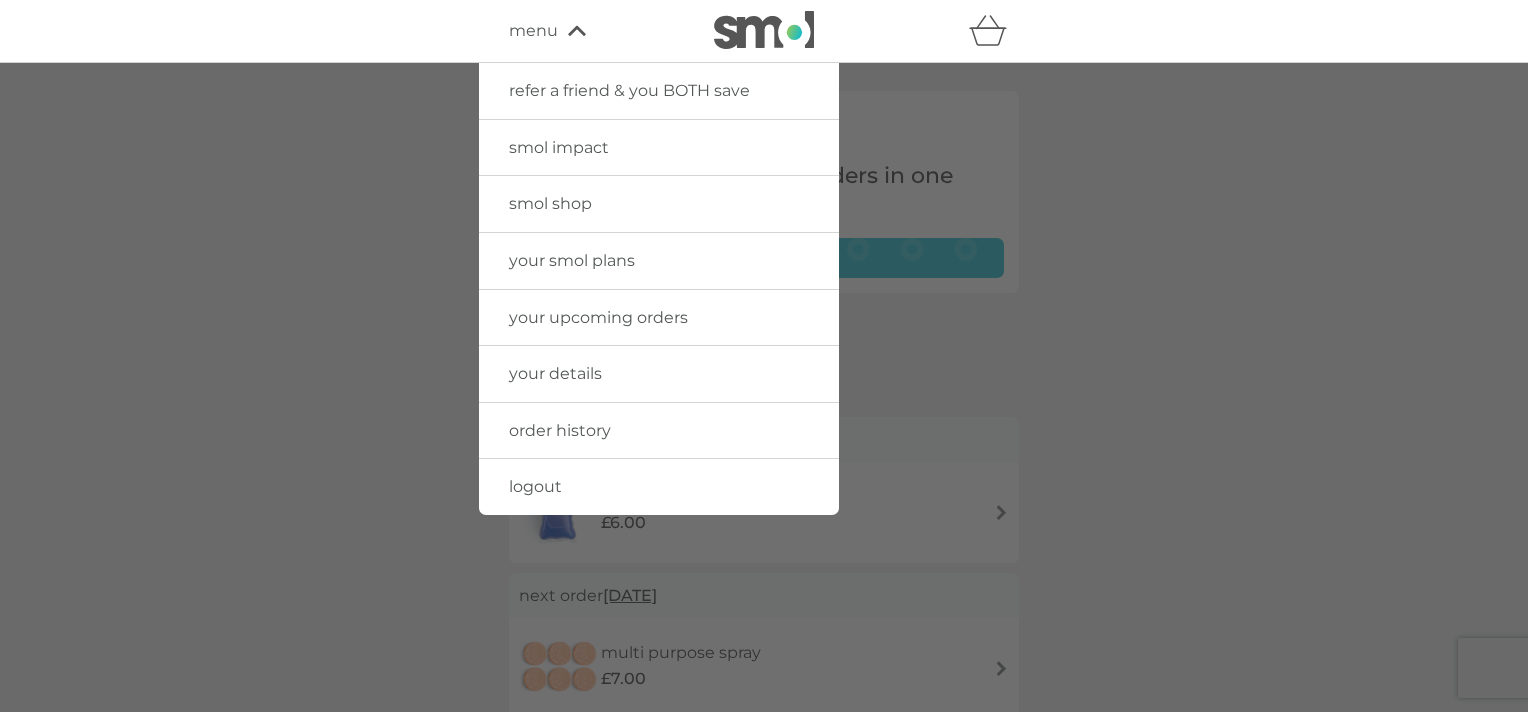 click on "logout" at bounding box center [535, 486] 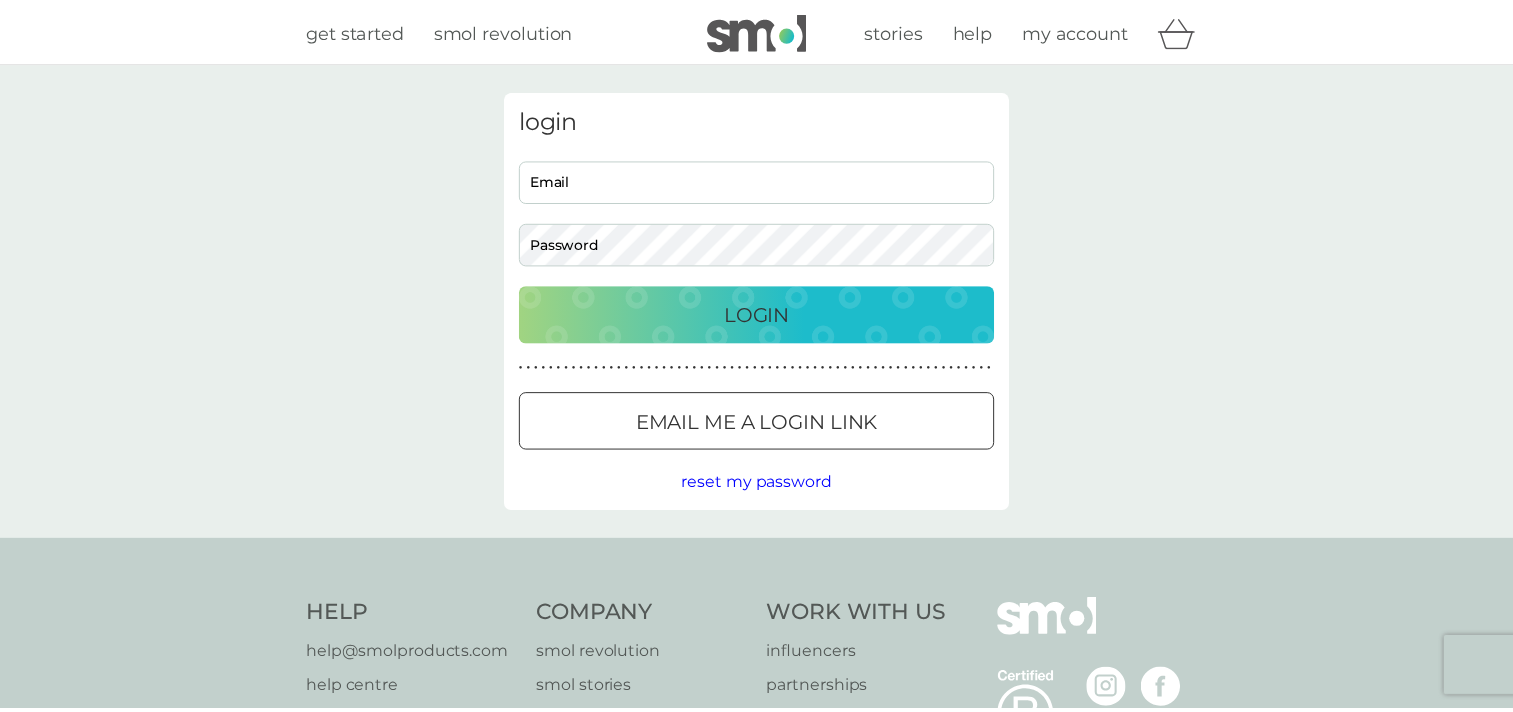 scroll, scrollTop: 0, scrollLeft: 0, axis: both 